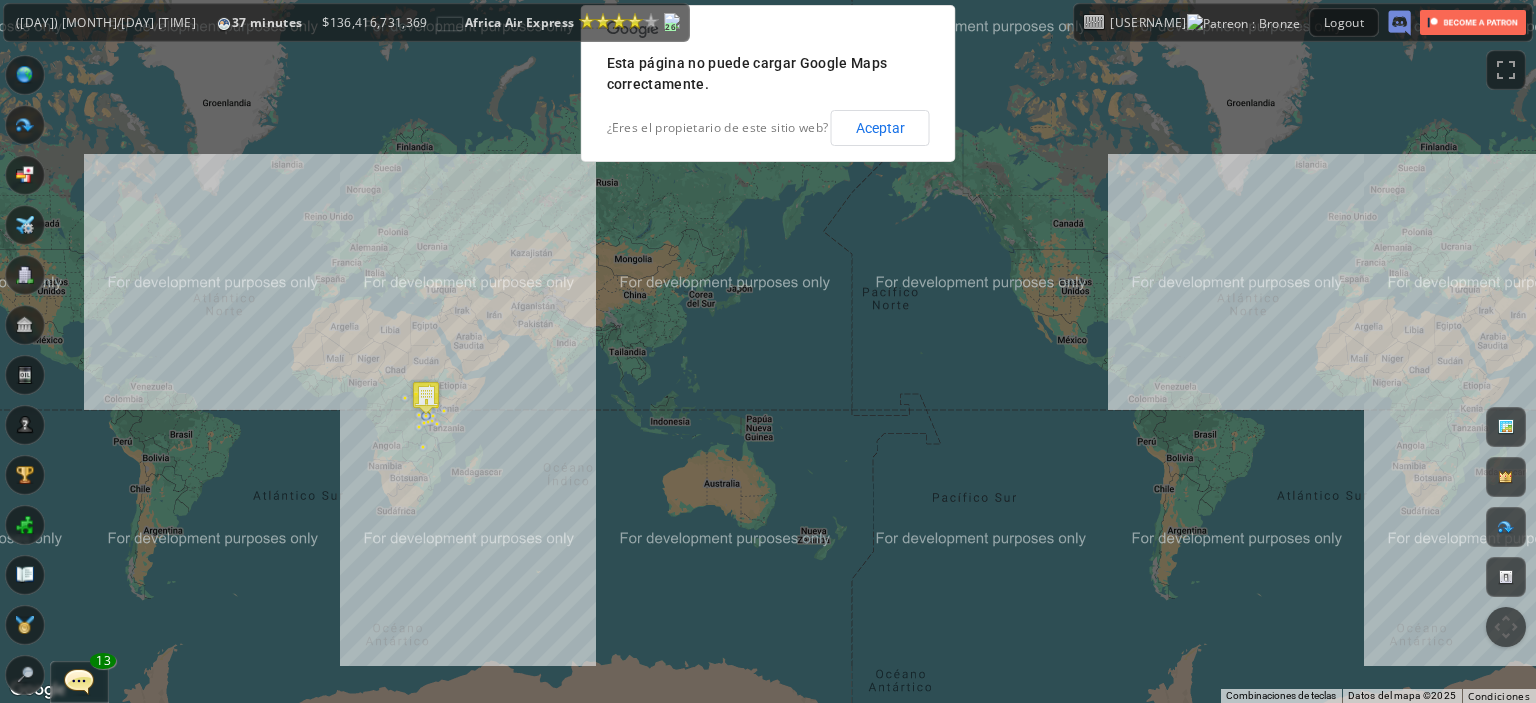 scroll, scrollTop: 0, scrollLeft: 0, axis: both 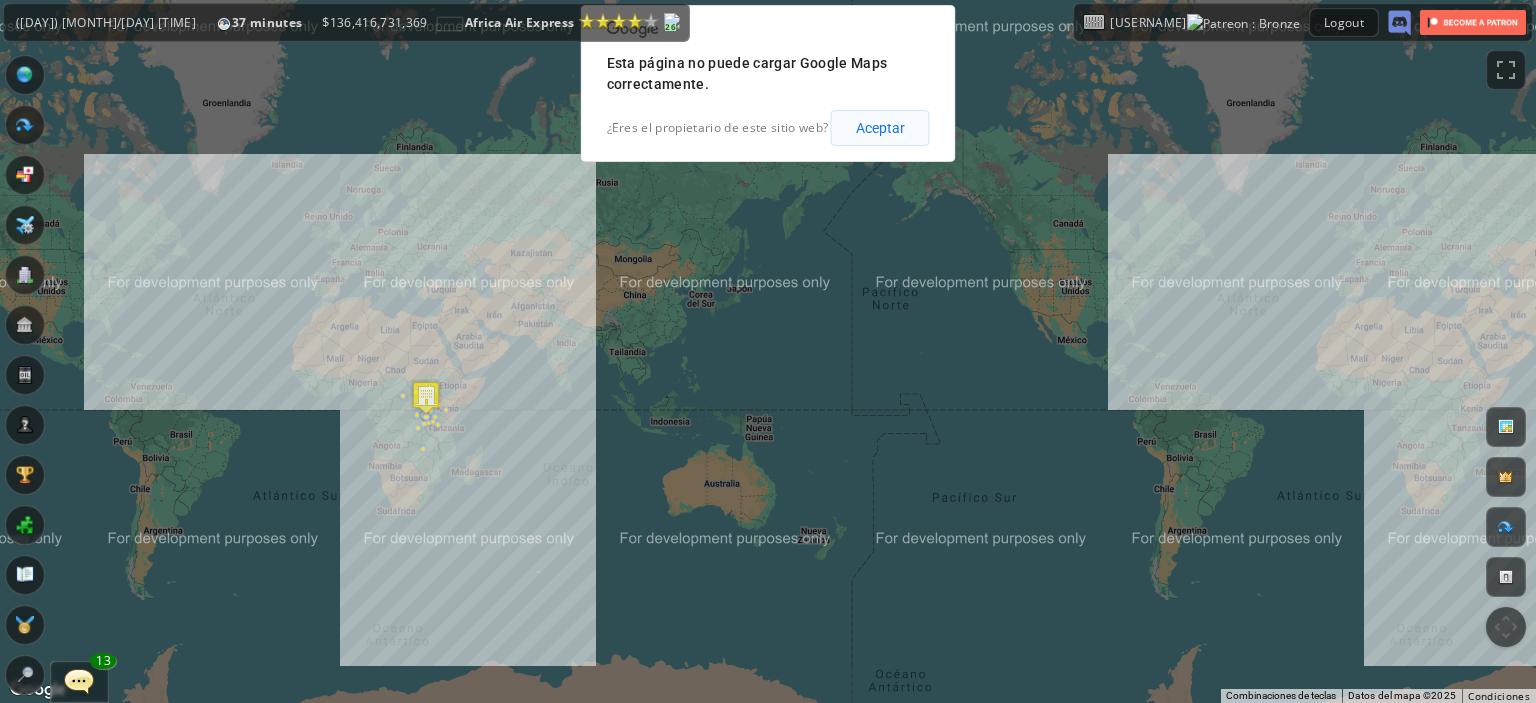 click on "Aceptar" at bounding box center (880, 128) 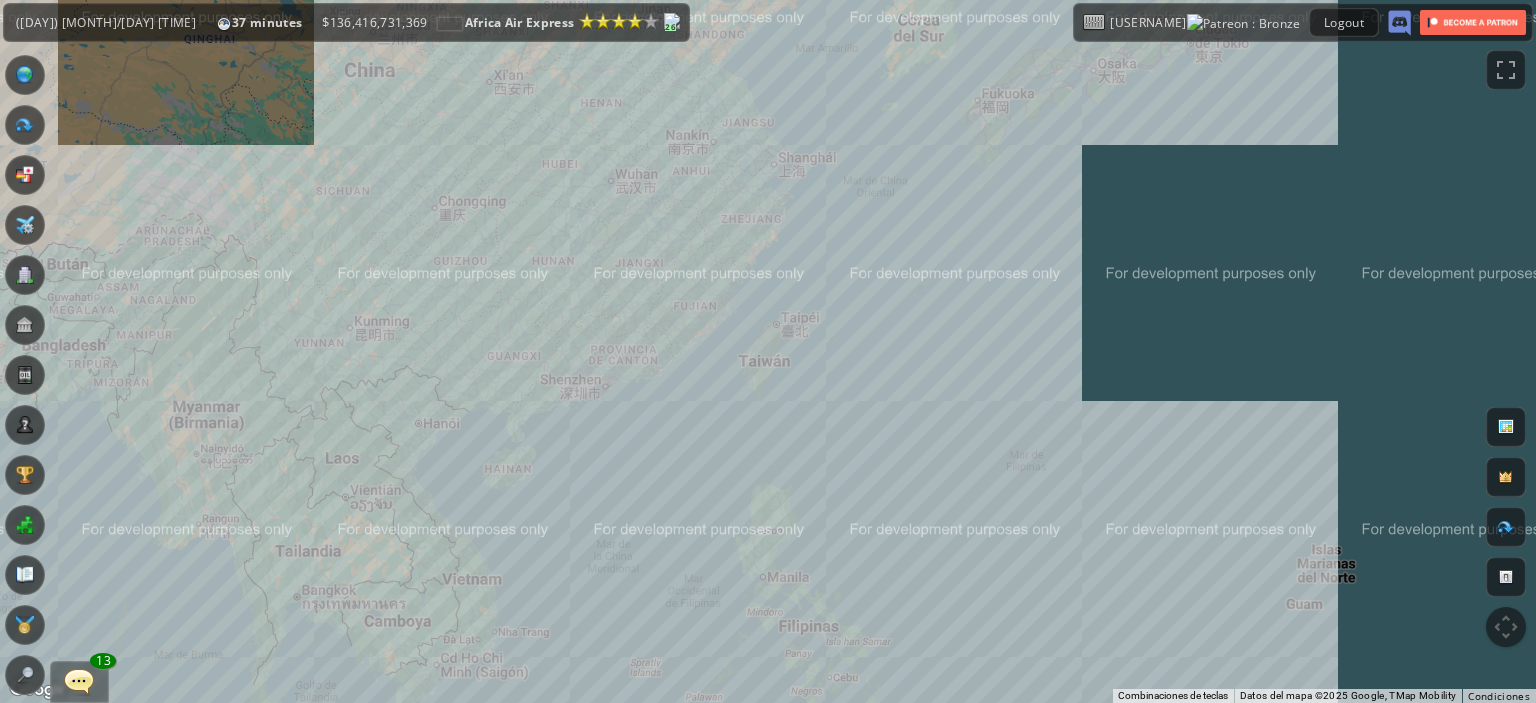 click on "Para navegar, presiona las teclas de flecha." at bounding box center (768, 351) 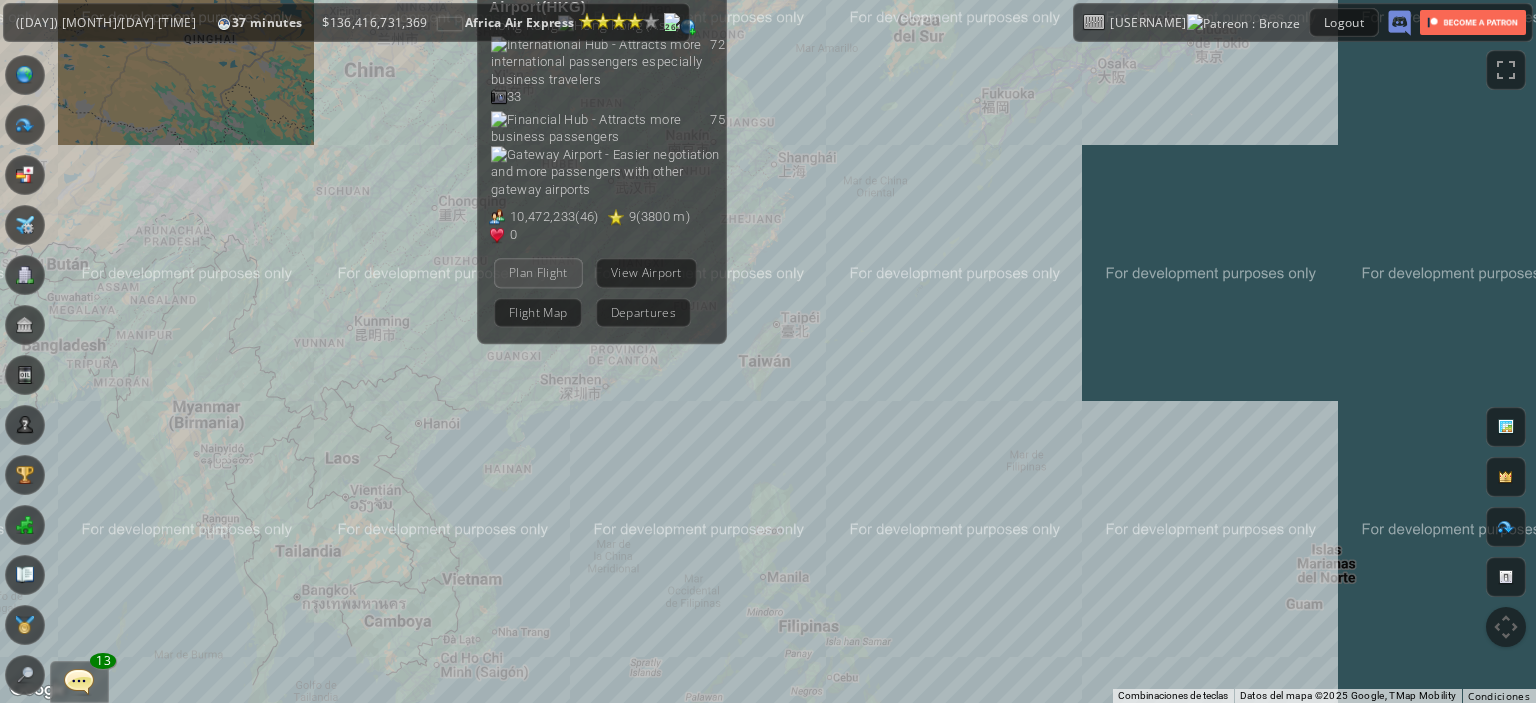 click on "Plan Flight" at bounding box center [538, 272] 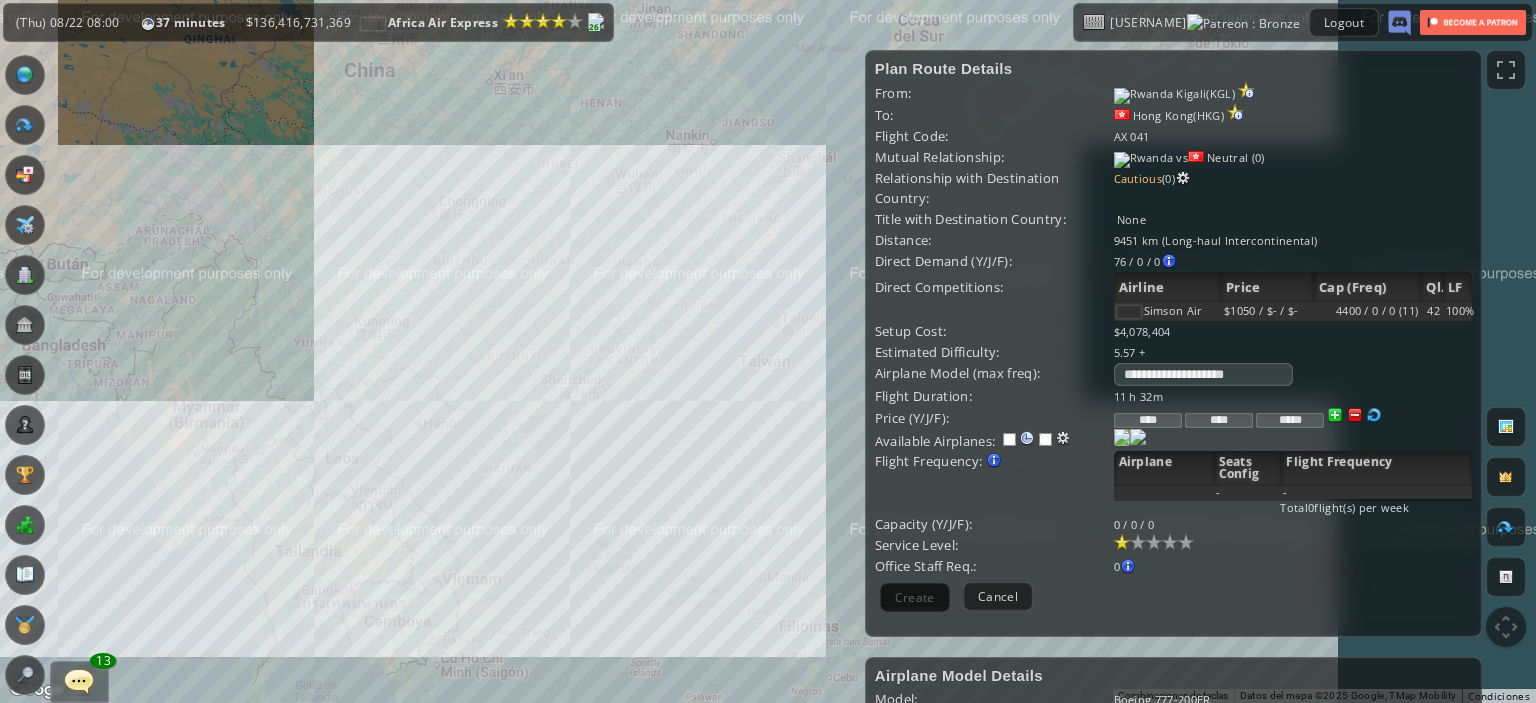 click at bounding box center (1122, 437) 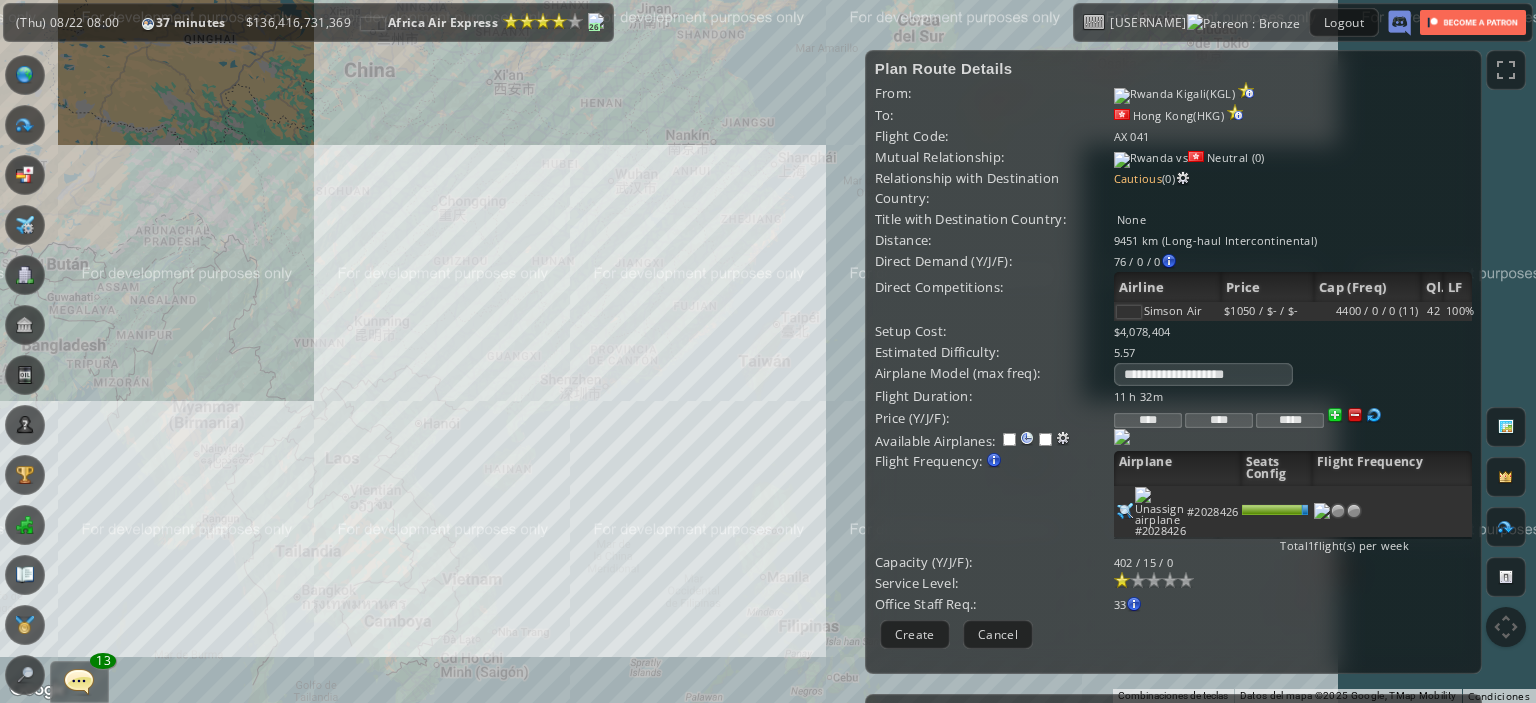 click at bounding box center [1335, 415] 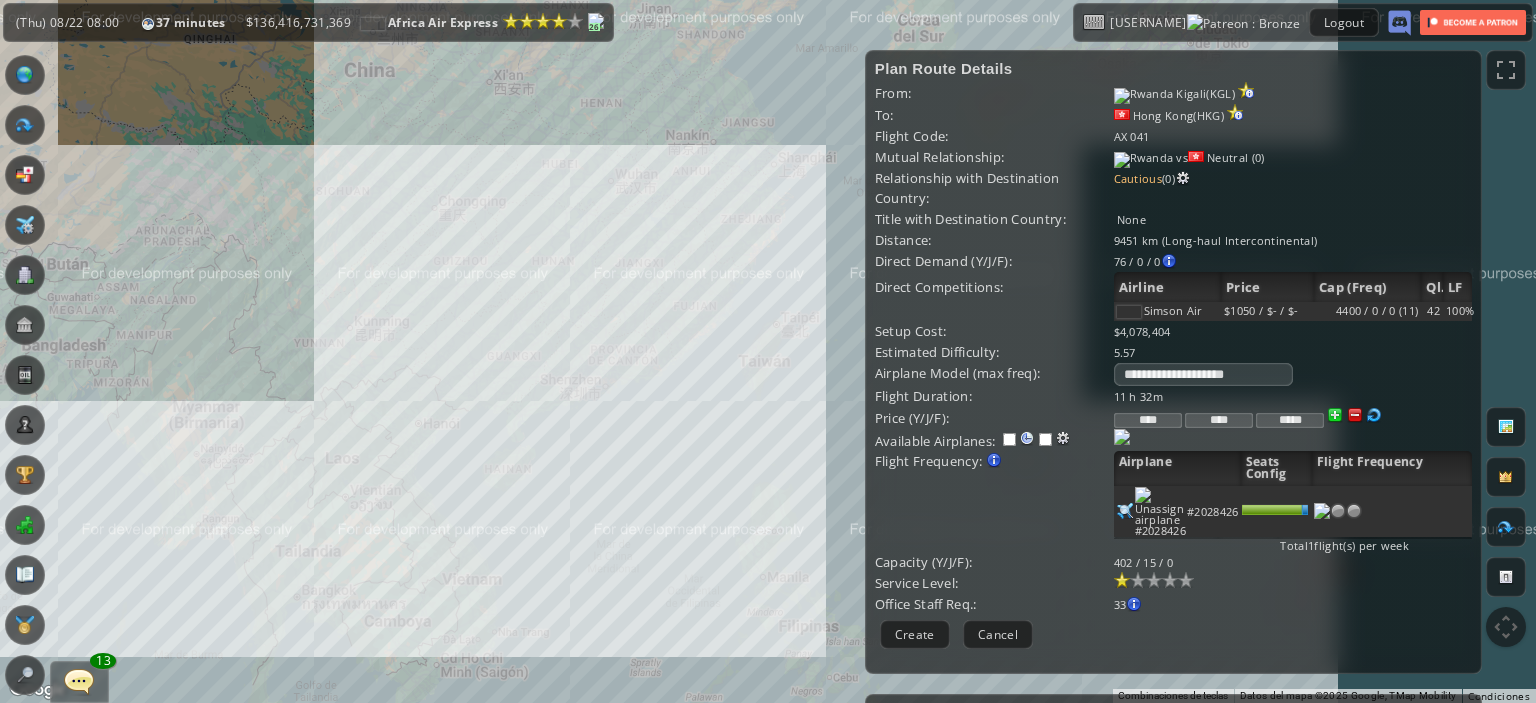 click at bounding box center (1355, 415) 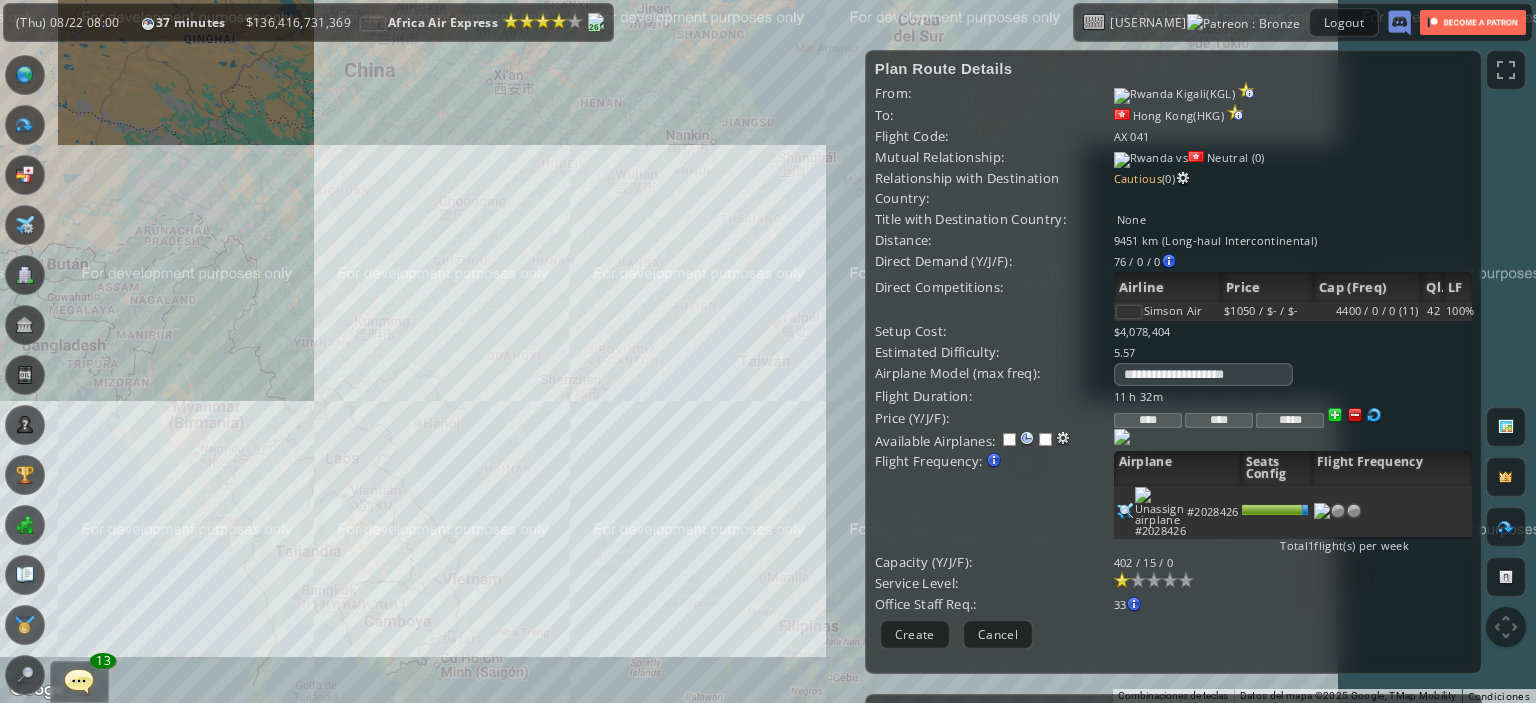 click at bounding box center (1355, 415) 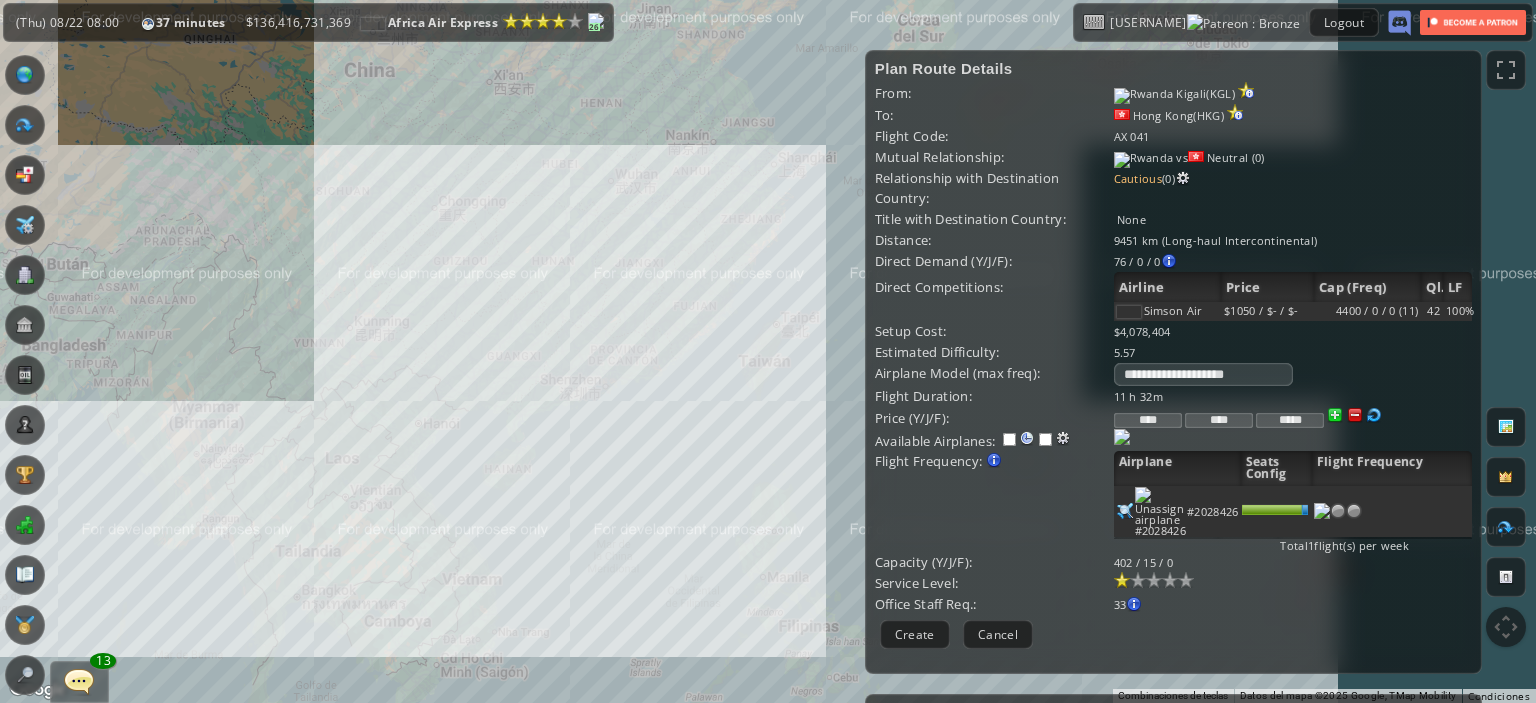 click at bounding box center (1374, 415) 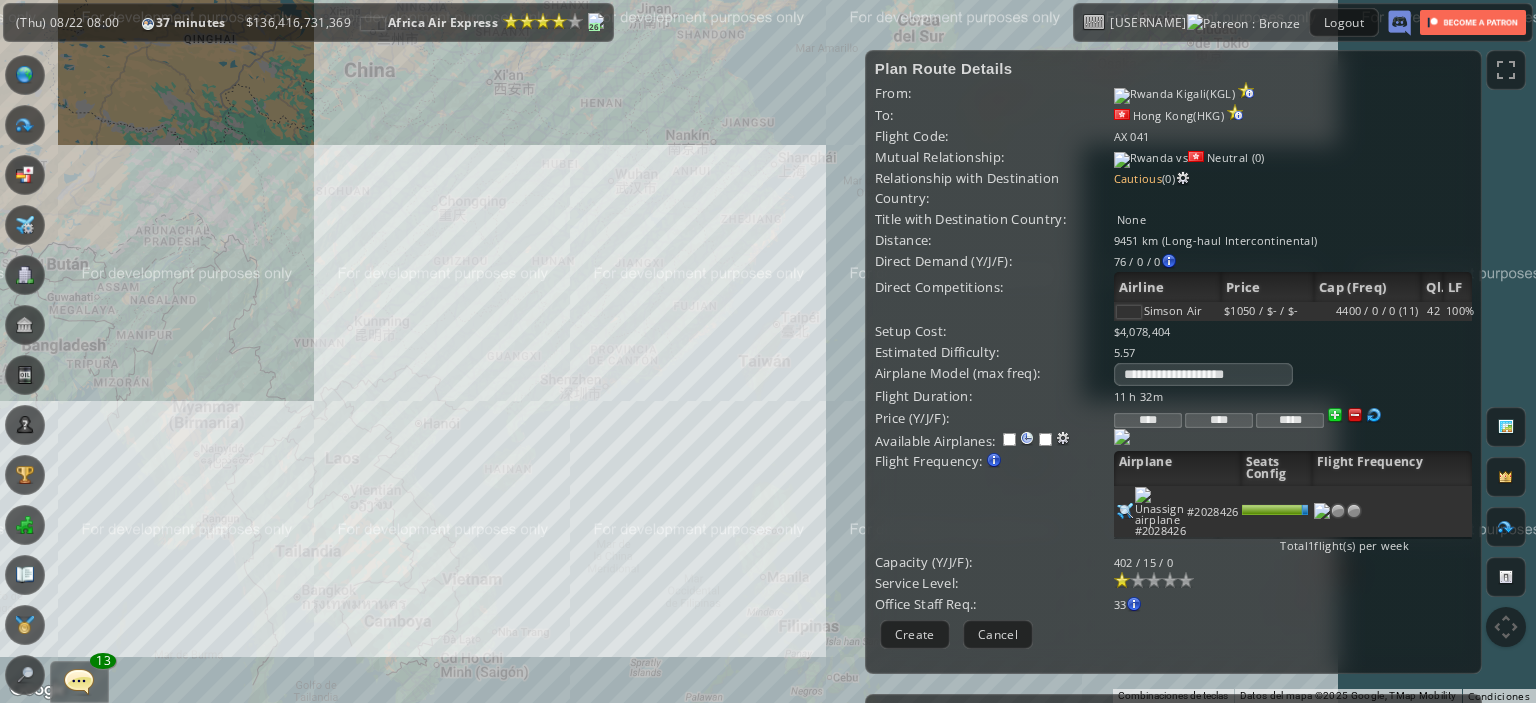 click at bounding box center (1355, 415) 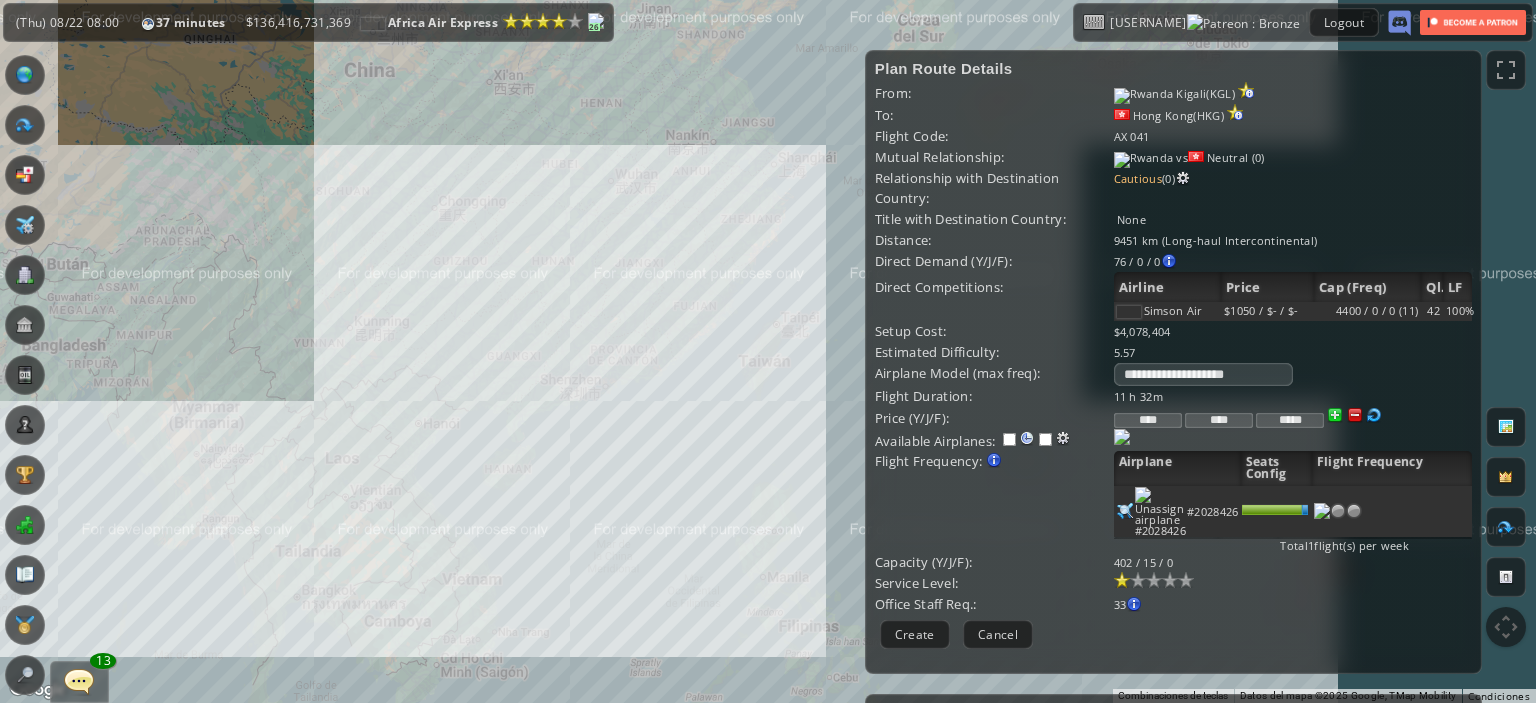 click at bounding box center [1355, 415] 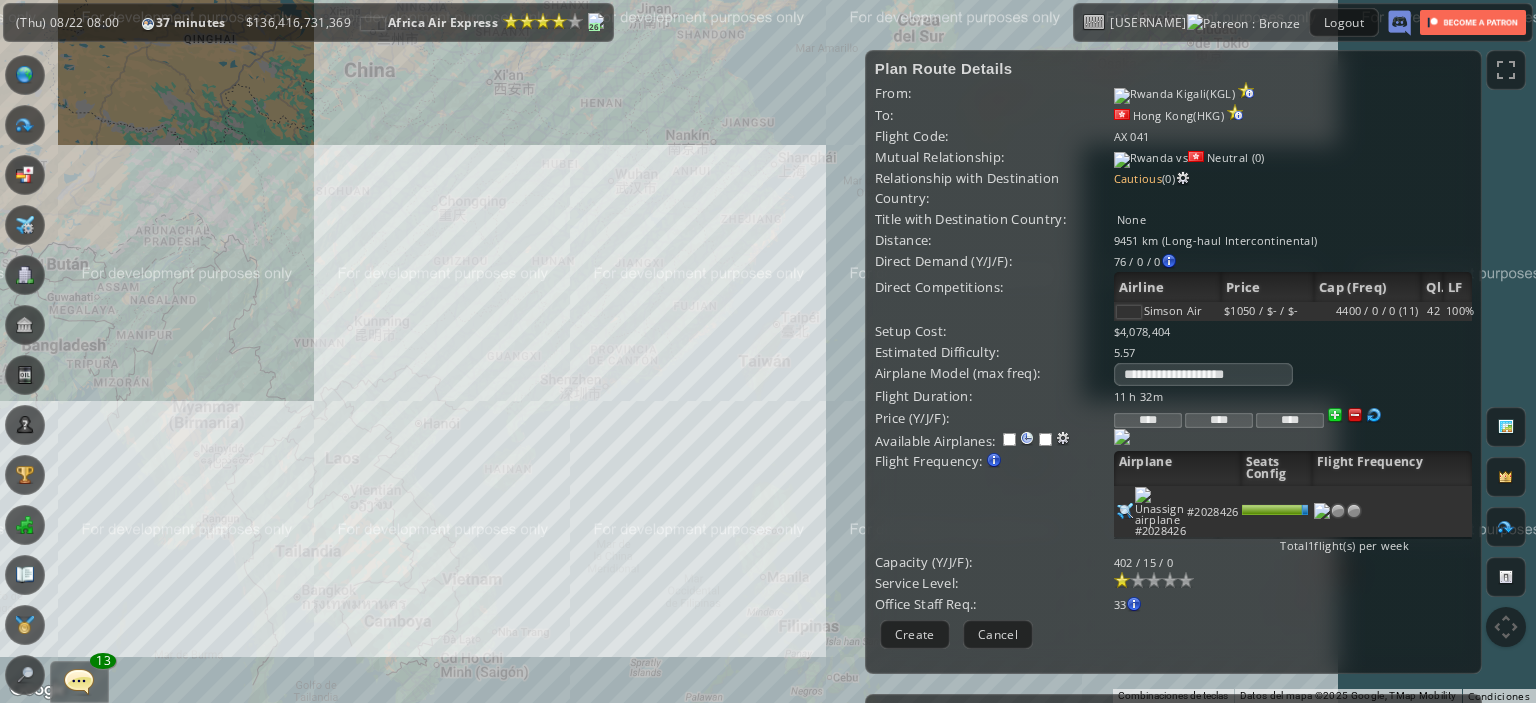 click at bounding box center (1355, 415) 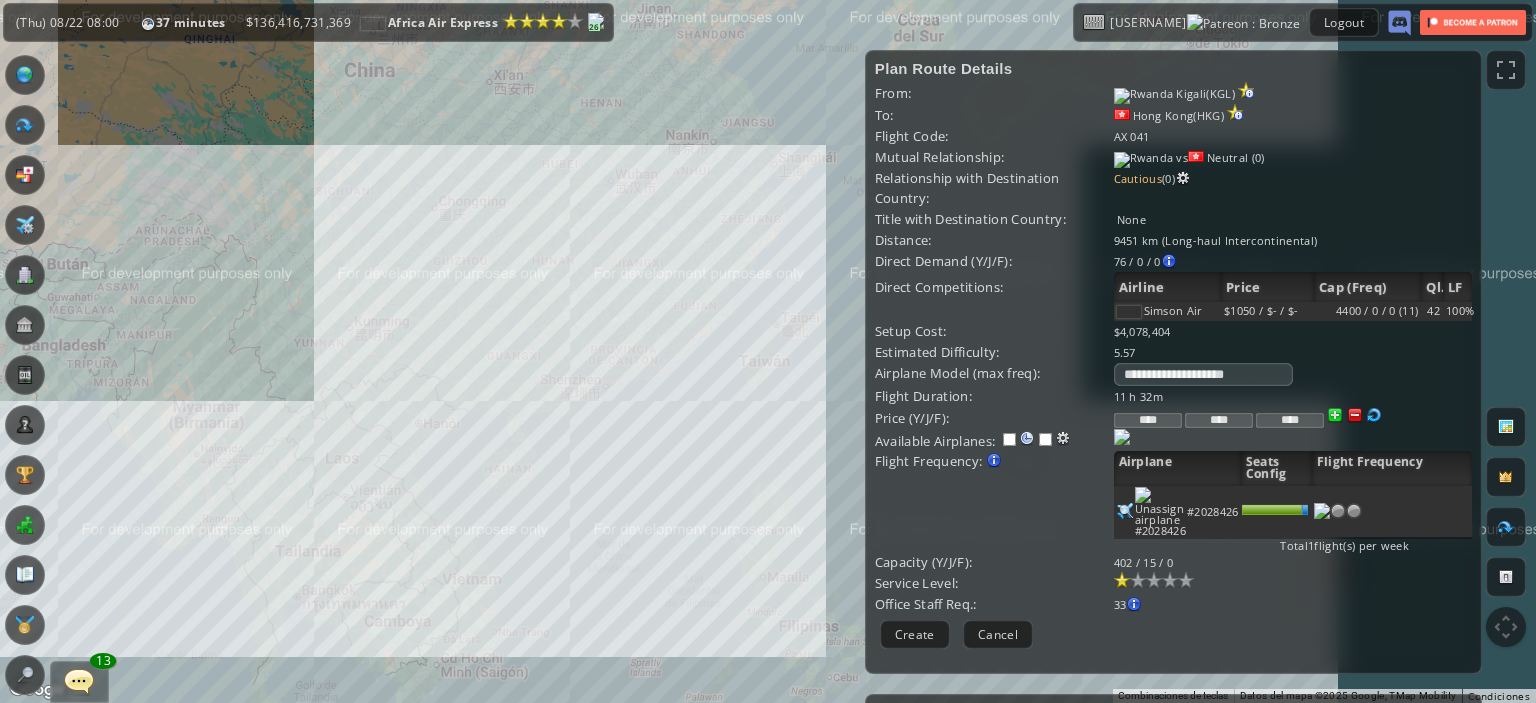 click on "****" at bounding box center [1219, 420] 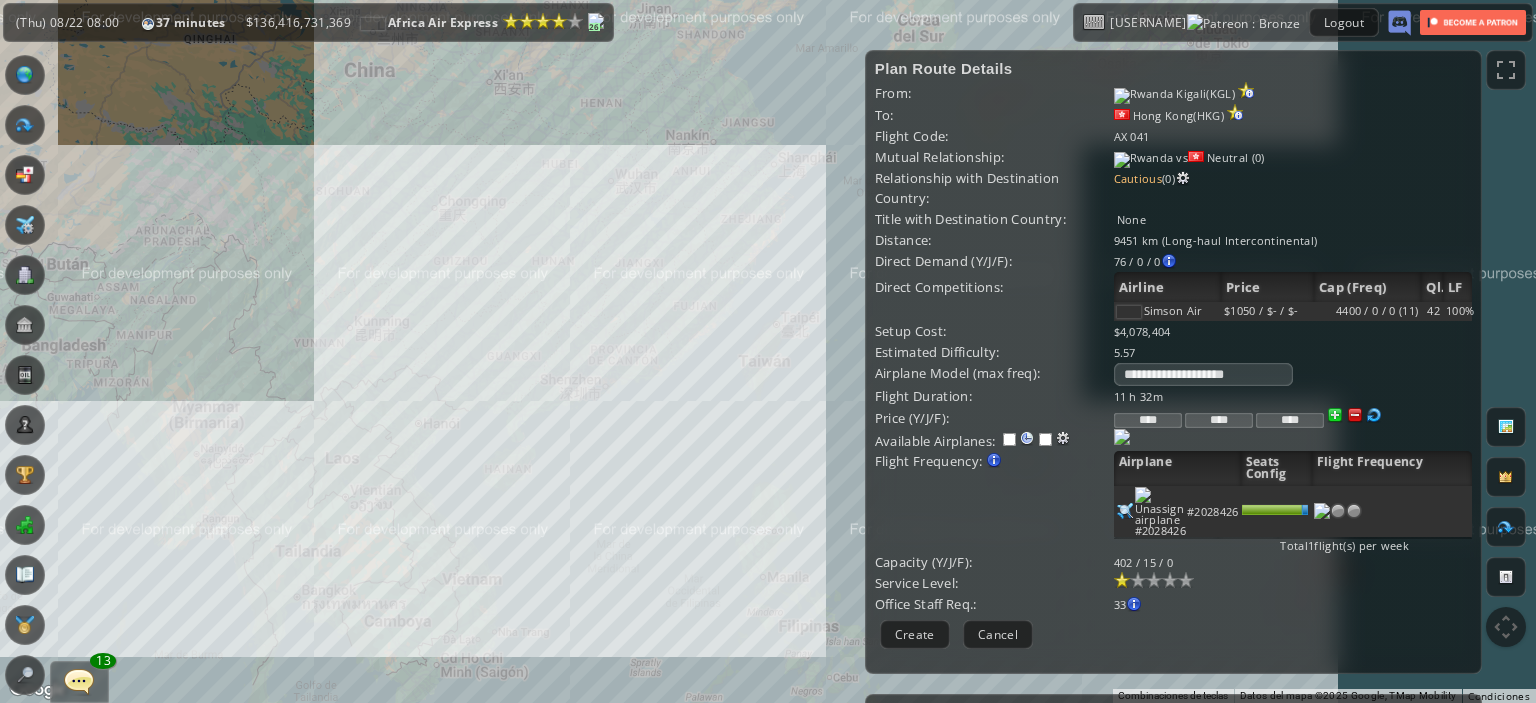 click on "****" at bounding box center (1219, 420) 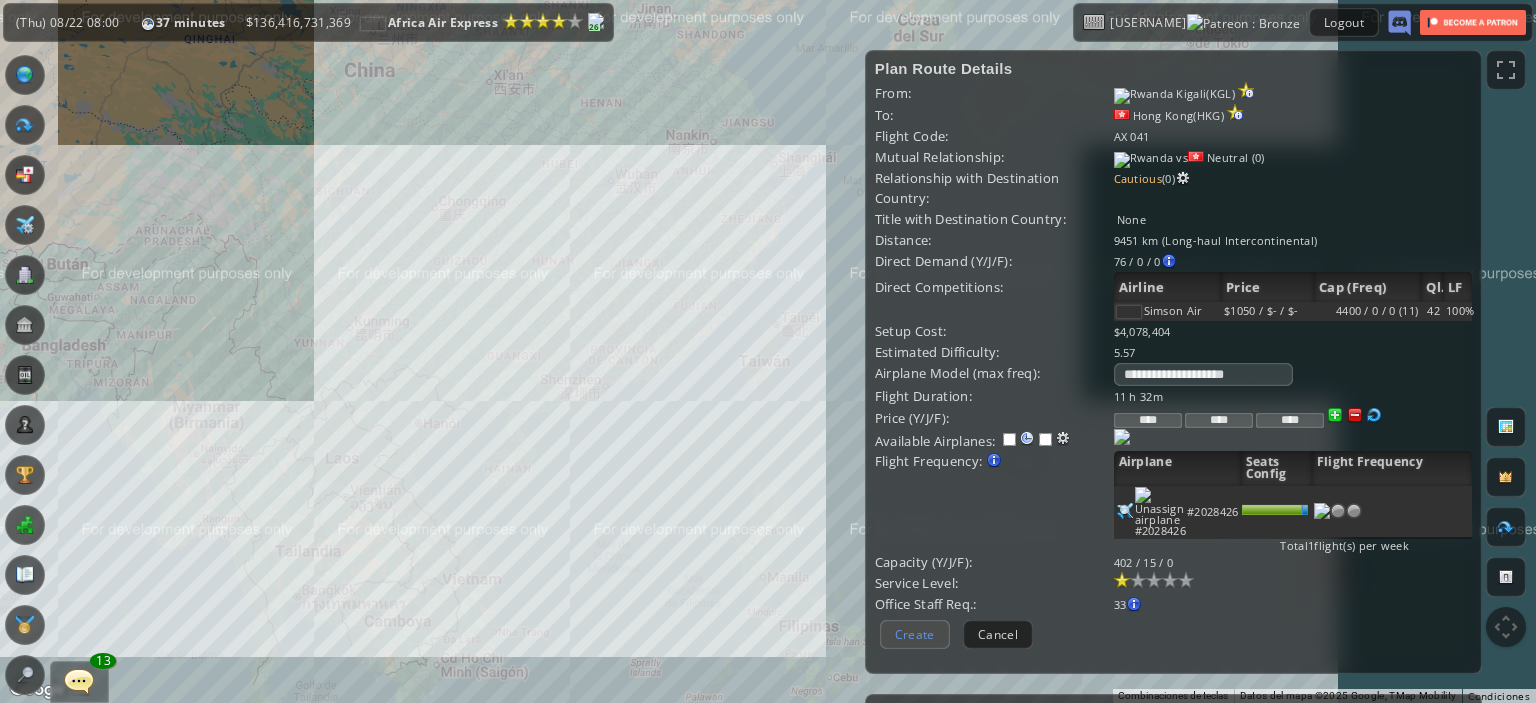 type on "****" 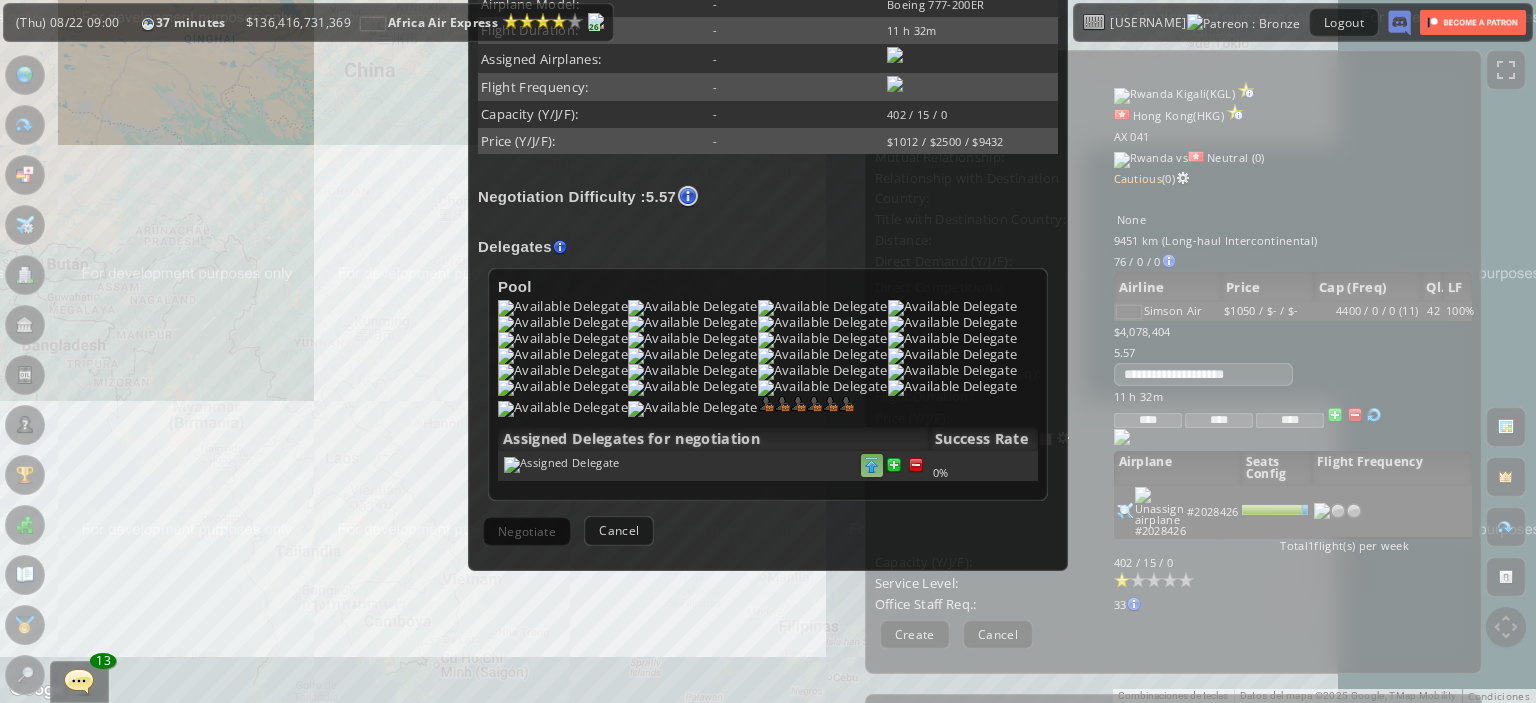 click at bounding box center [916, 465] 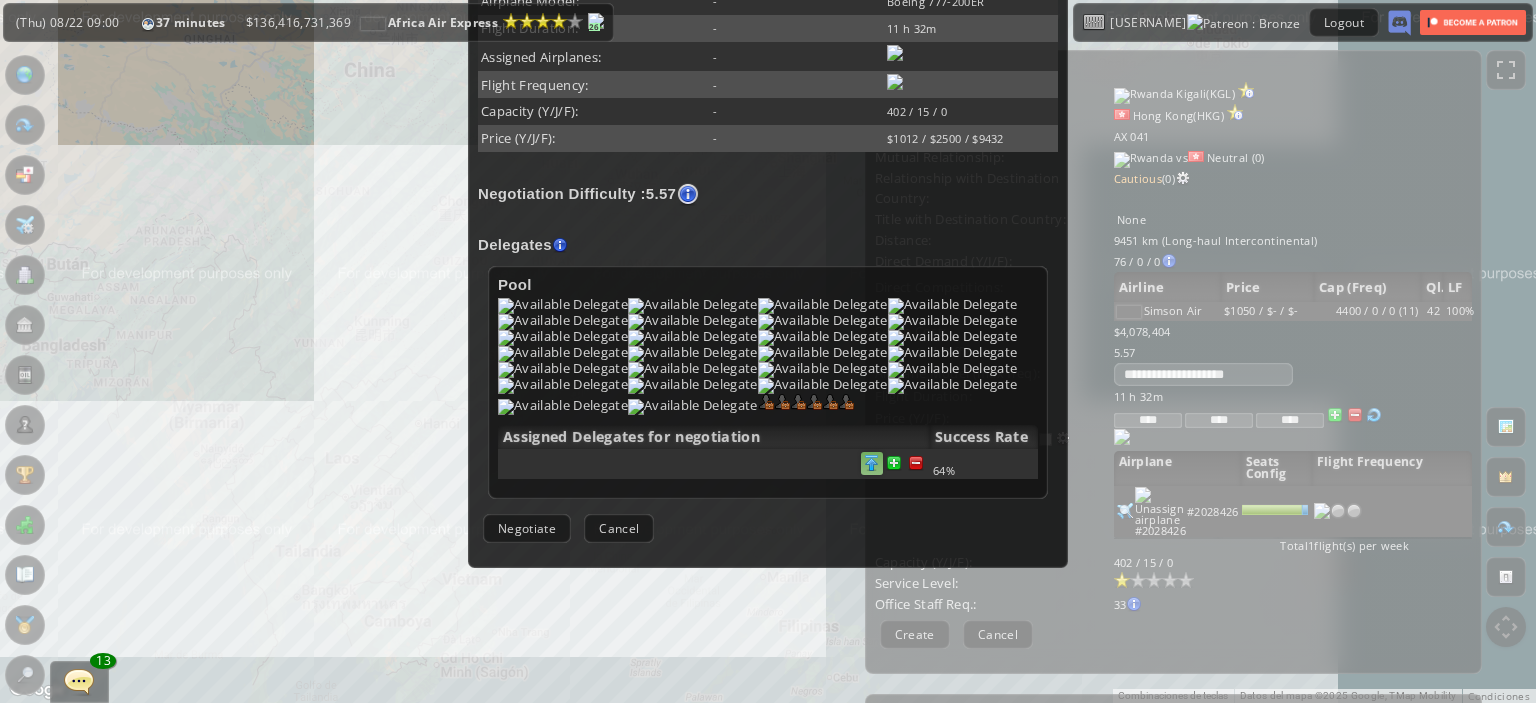 scroll, scrollTop: 488, scrollLeft: 0, axis: vertical 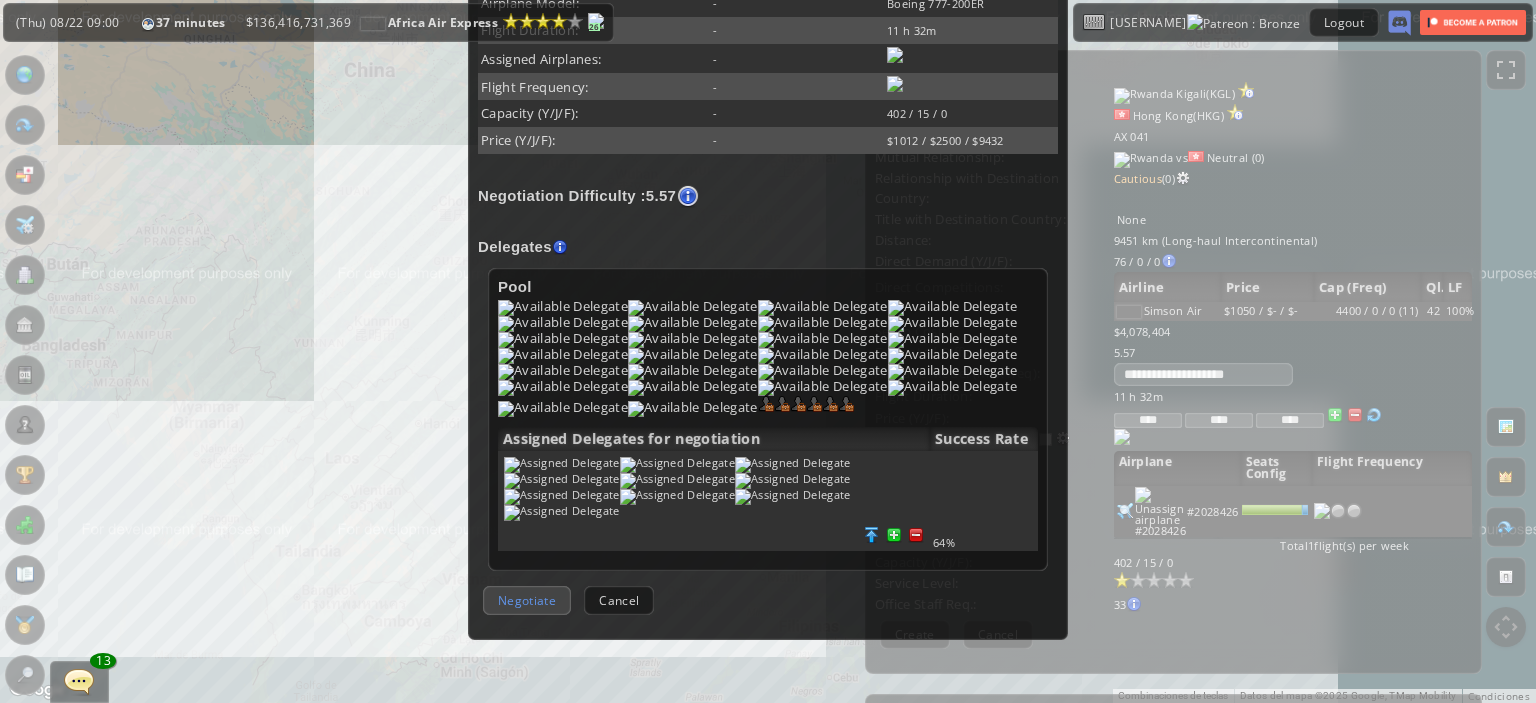 click on "Negotiate" at bounding box center (527, 600) 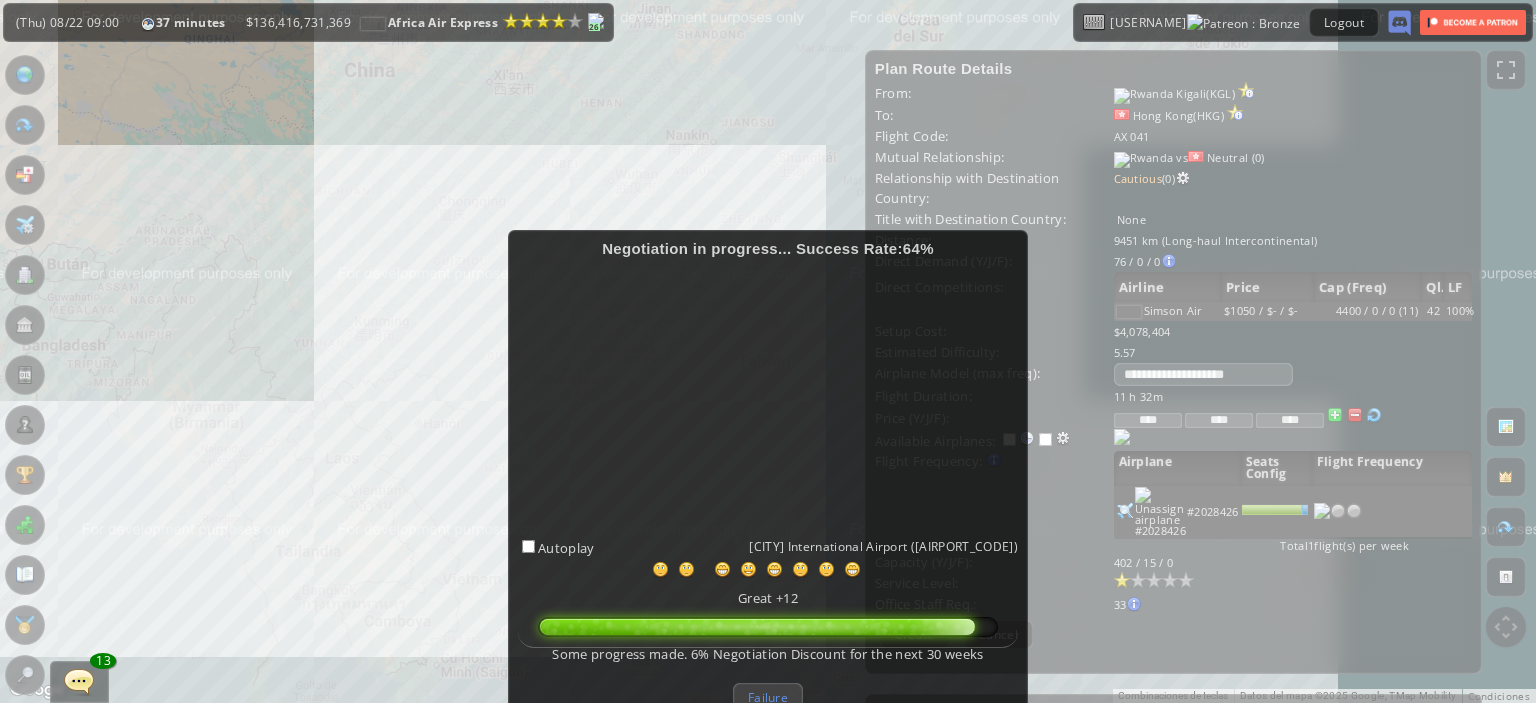 click on "Failure" at bounding box center [768, 697] 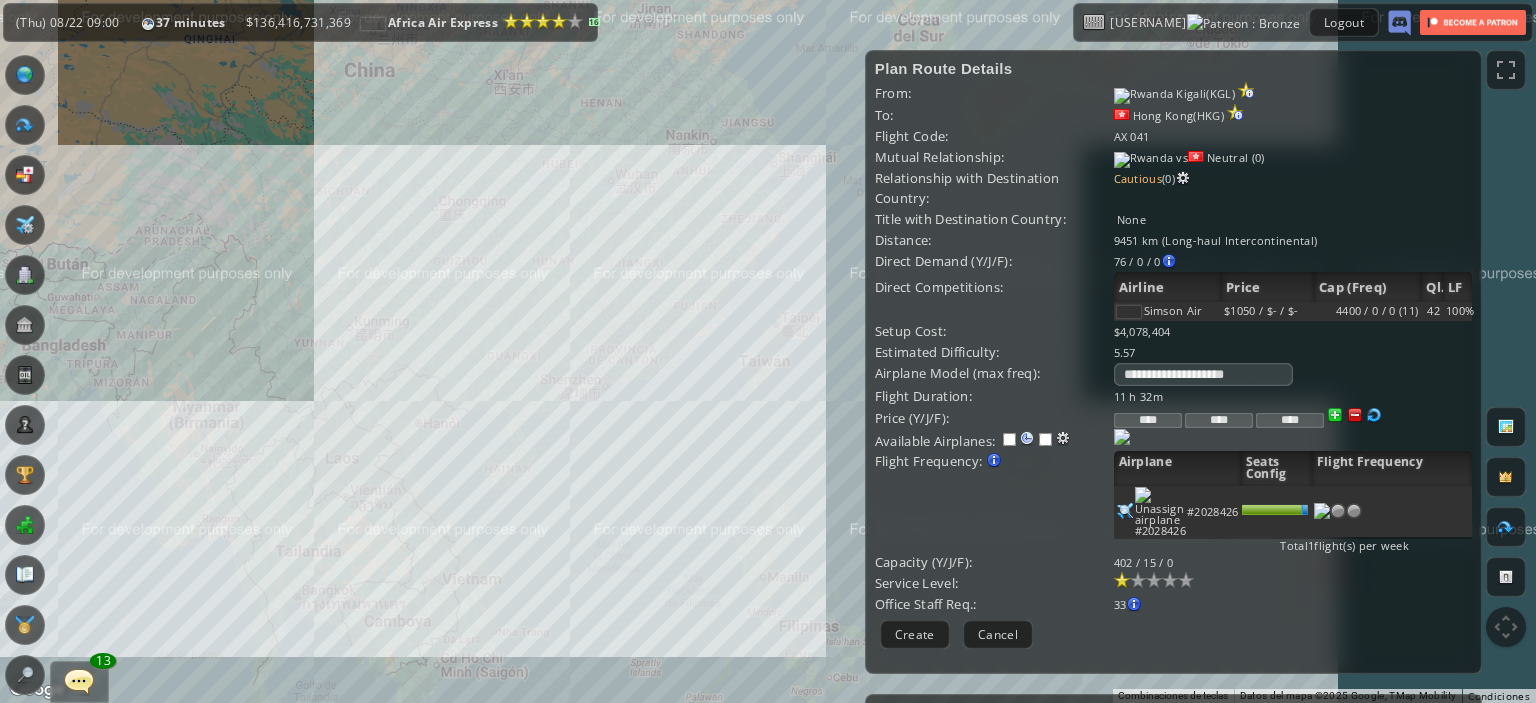 click at bounding box center [25, 125] 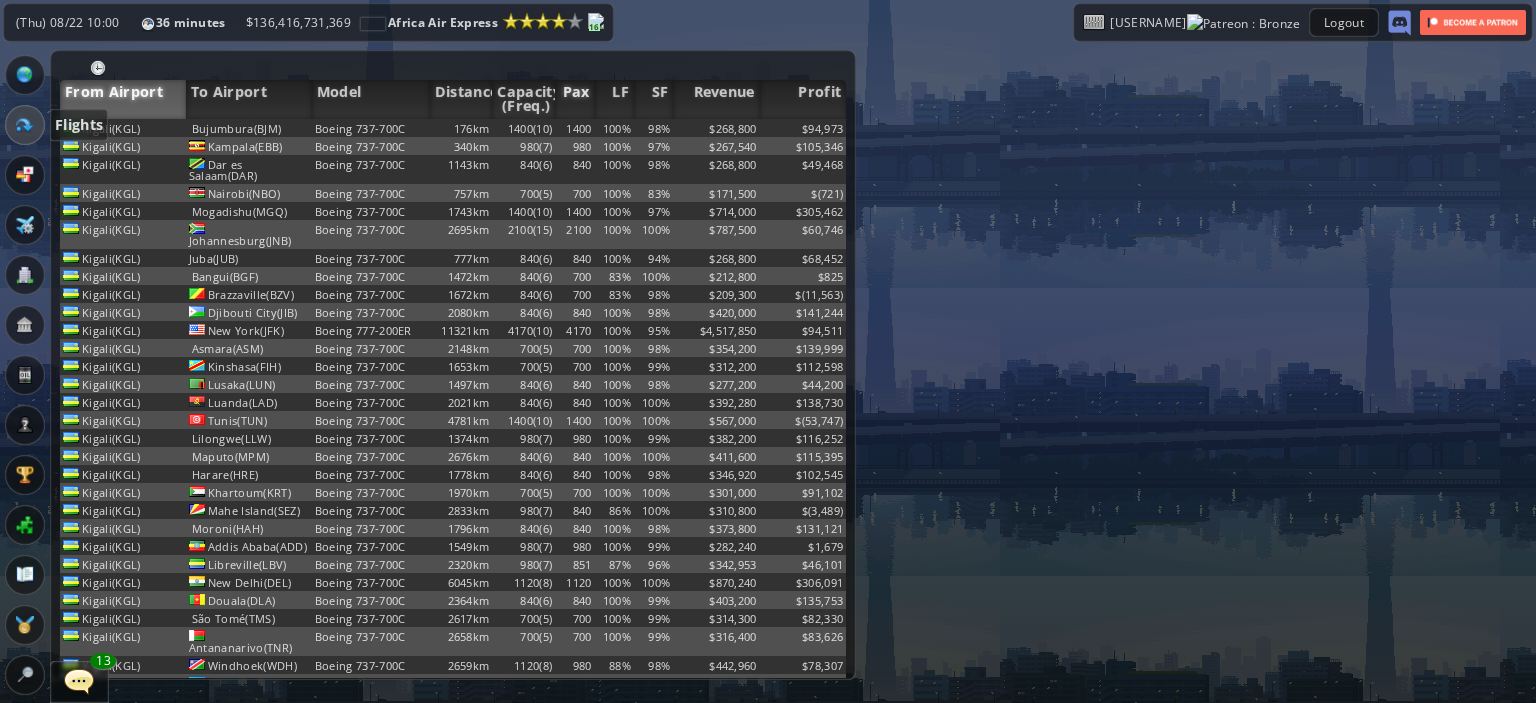 click on "Pax" at bounding box center (574, 99) 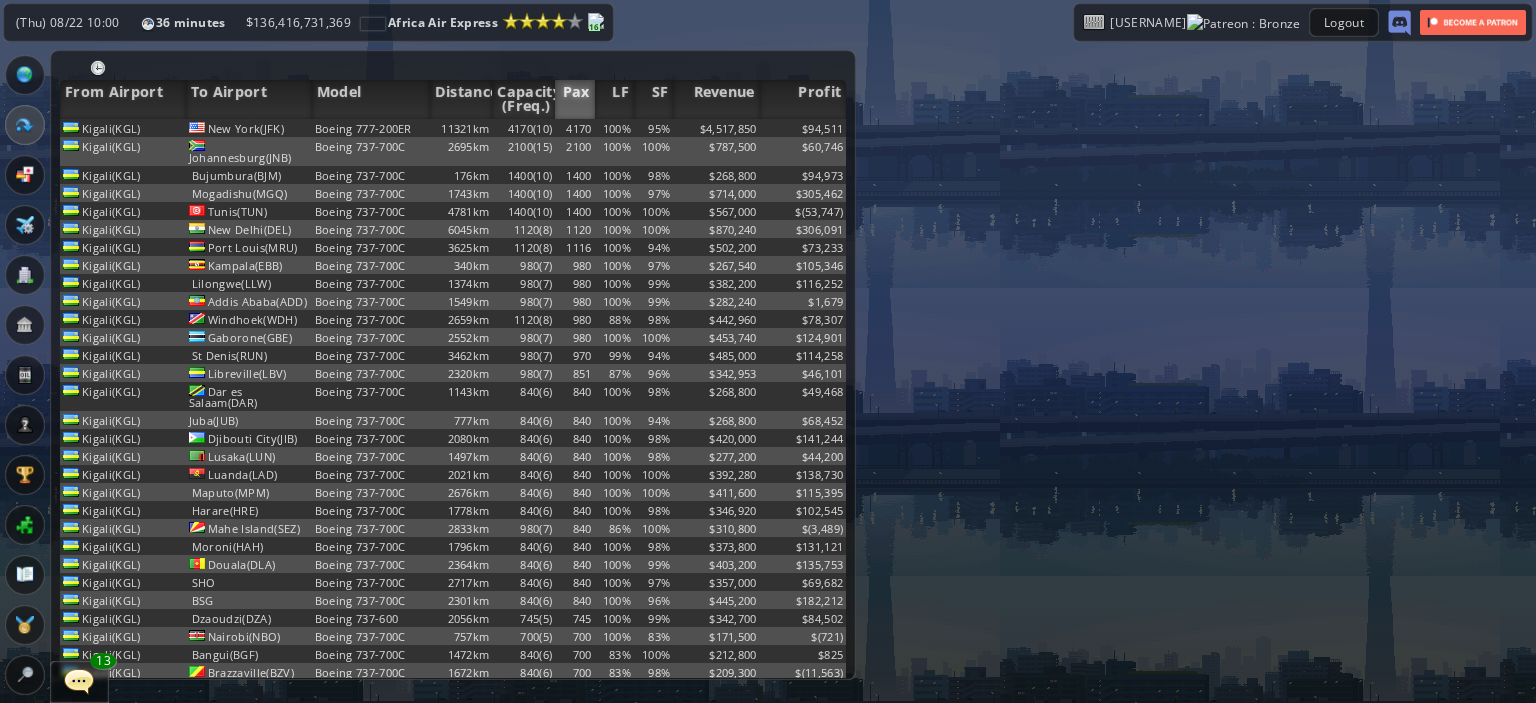 click on "Pax" at bounding box center [574, 99] 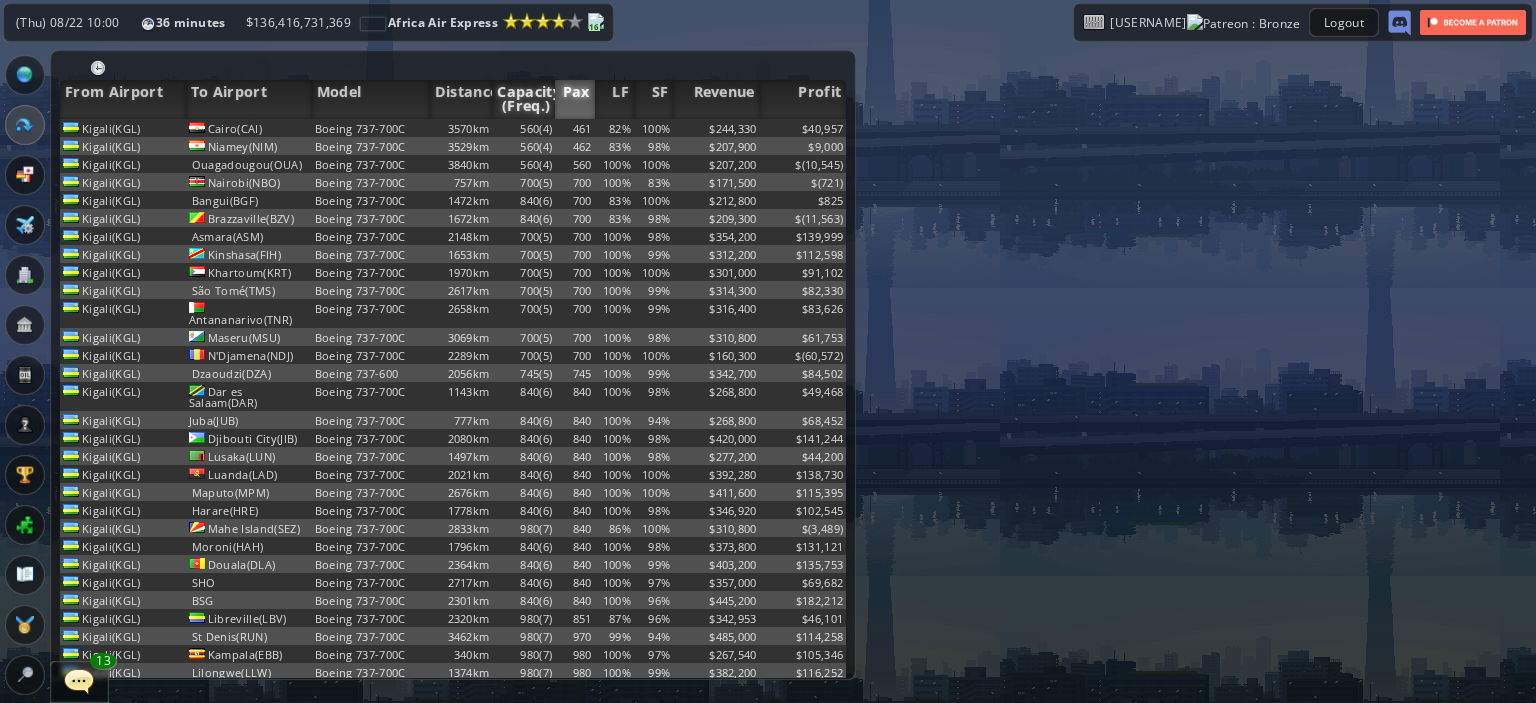 click on "Capacity (Freq.)" at bounding box center [523, 99] 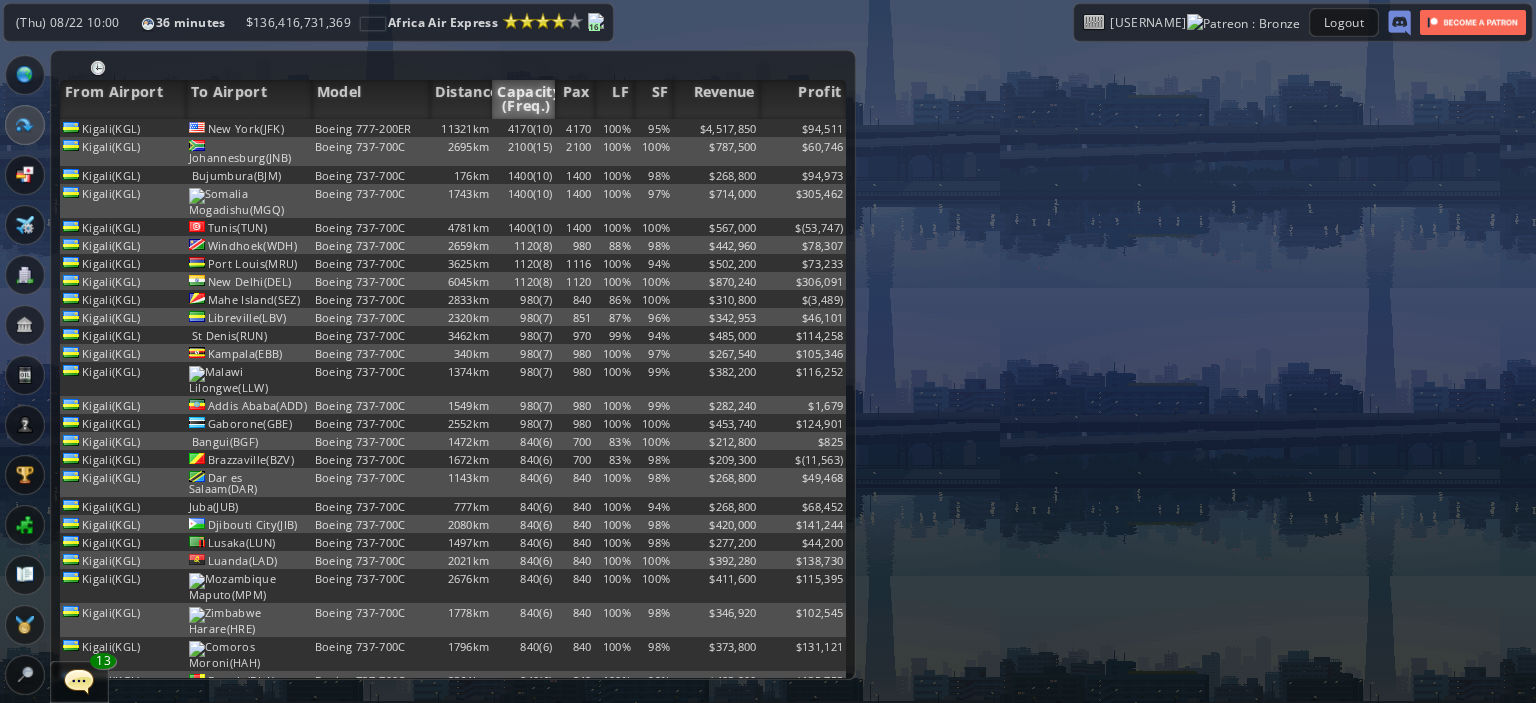 click on "Capacity (Freq.)" at bounding box center (523, 99) 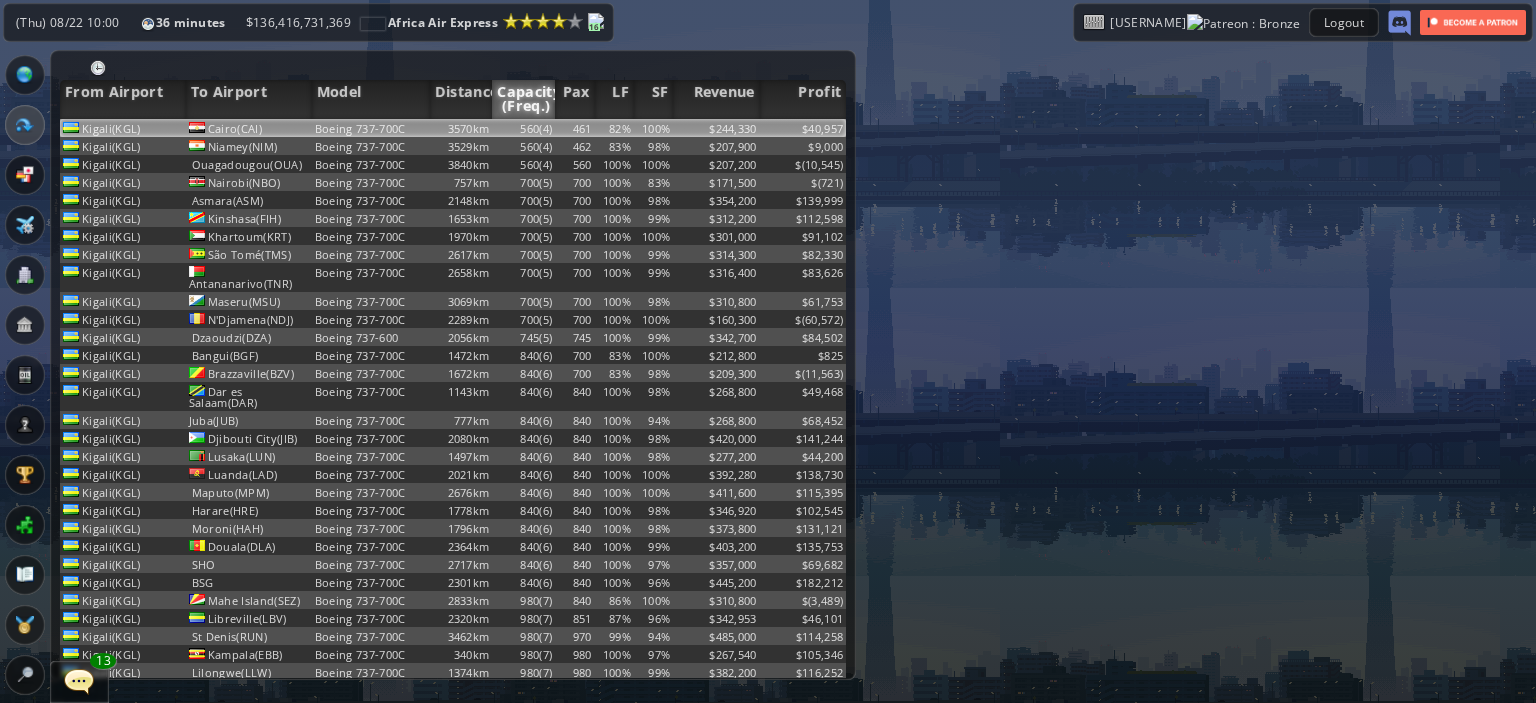 click on "461" at bounding box center (574, 128) 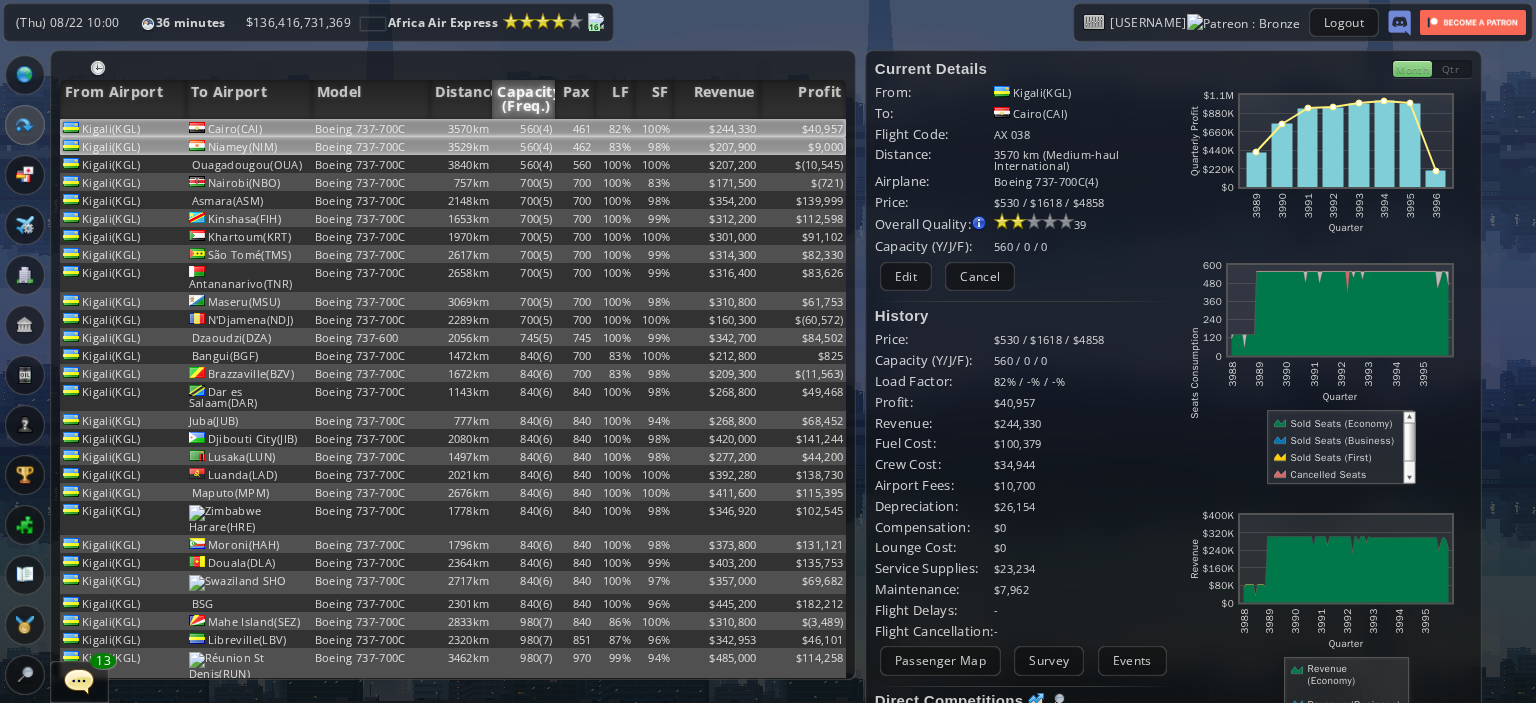click on "$207,900" at bounding box center [716, 128] 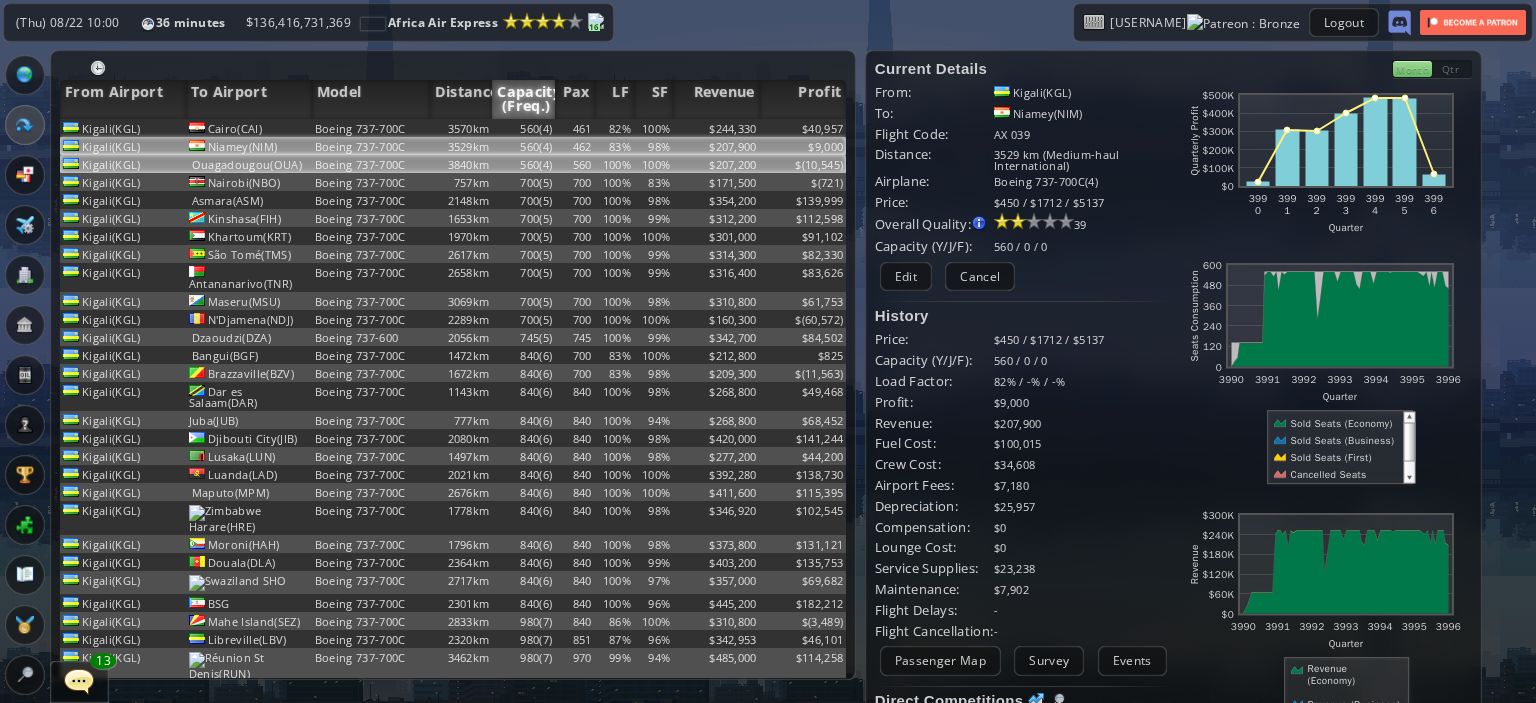 click on "$207,200" at bounding box center (716, 128) 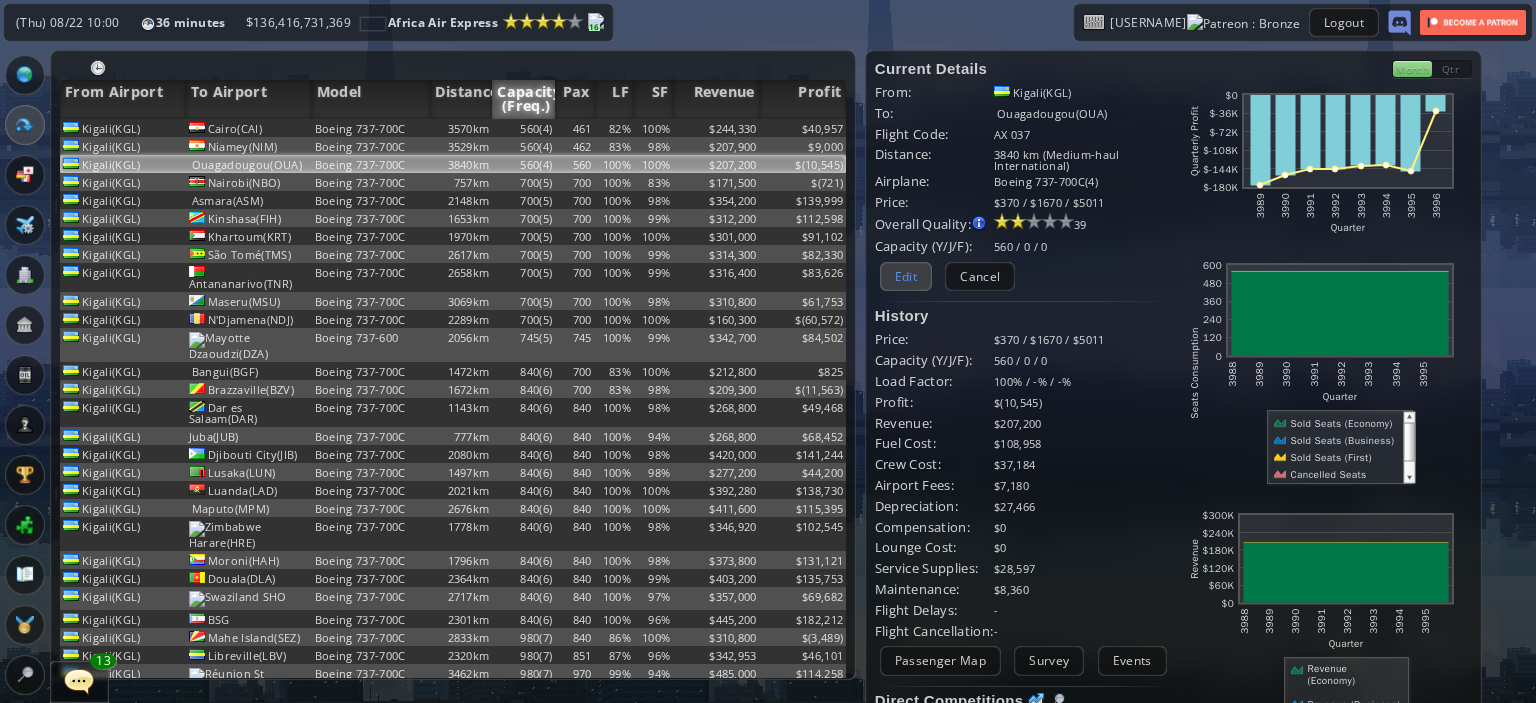 click on "Edit" at bounding box center (906, 276) 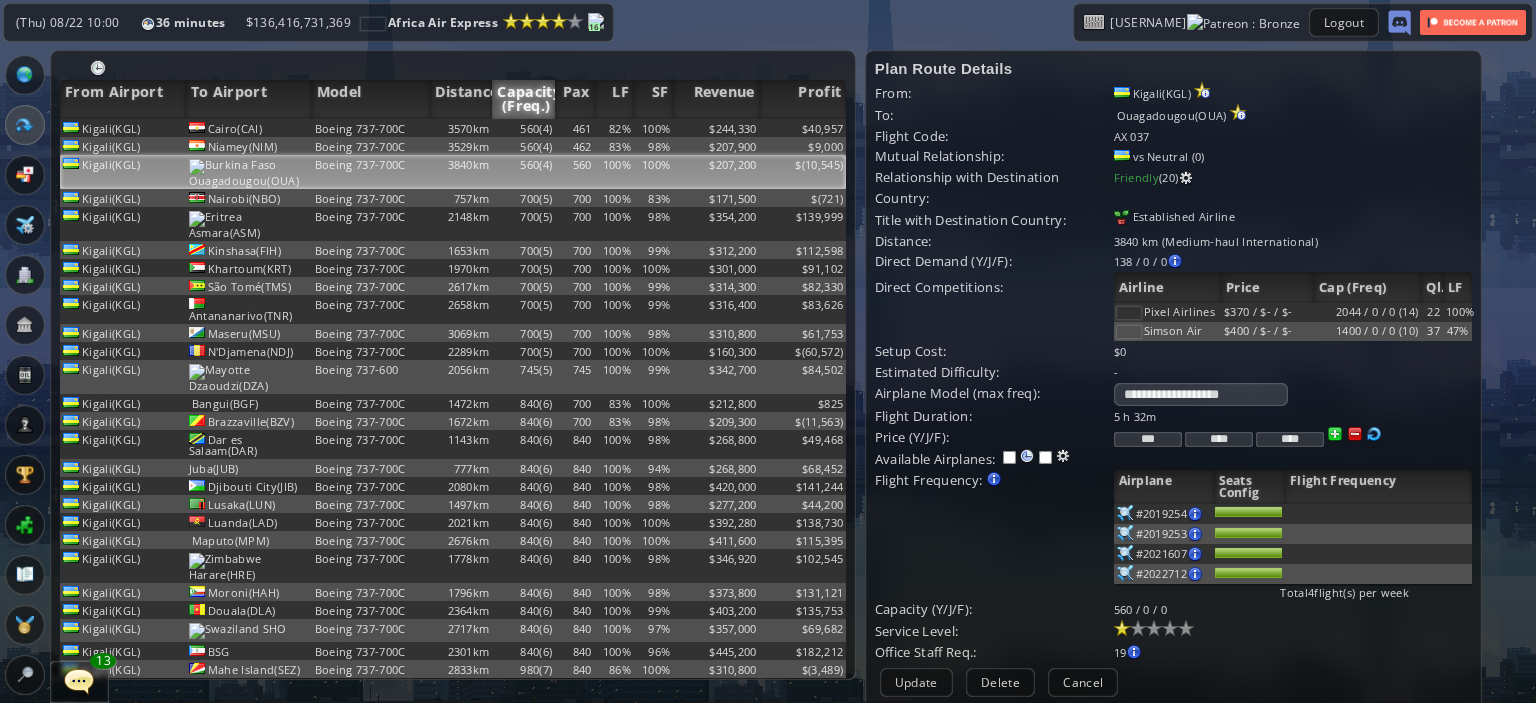 click at bounding box center [1122, 457] 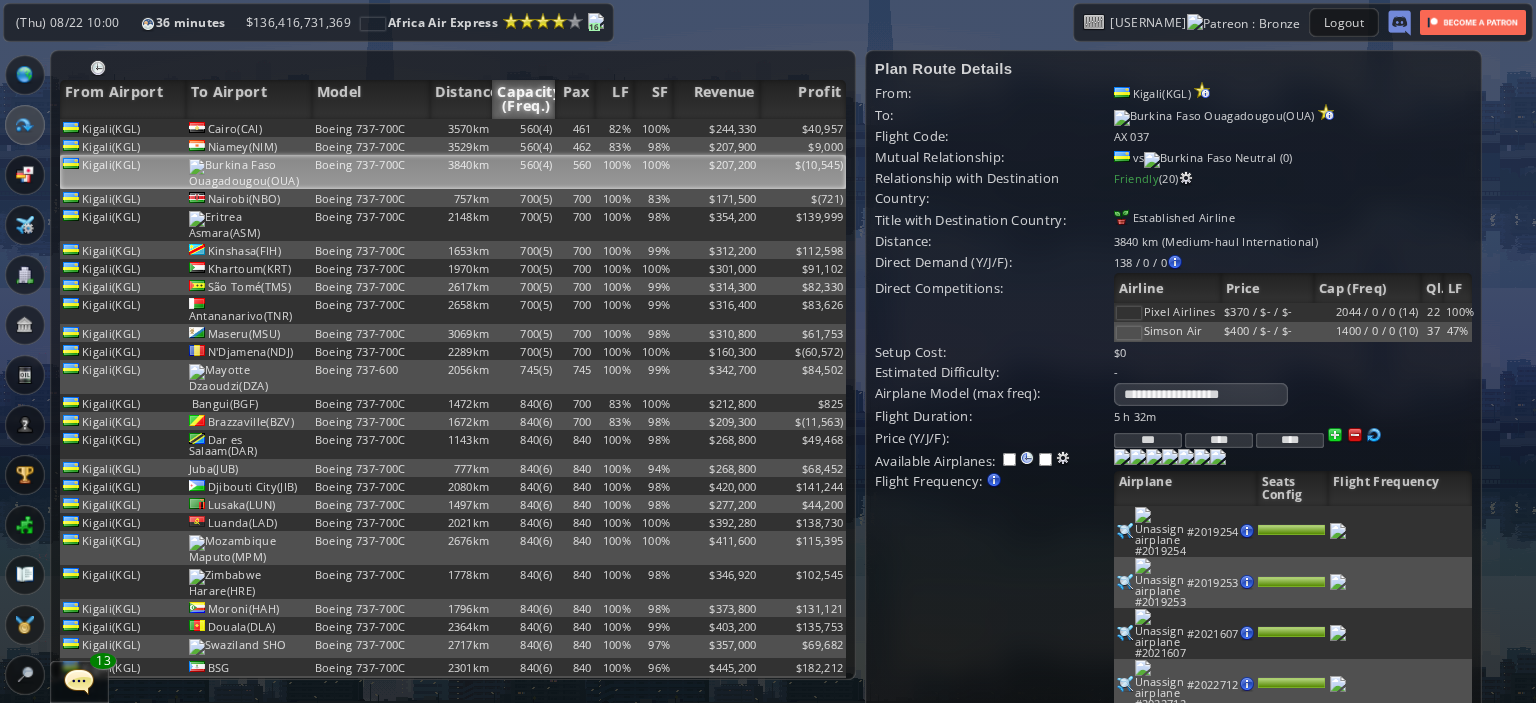 click at bounding box center [1122, 457] 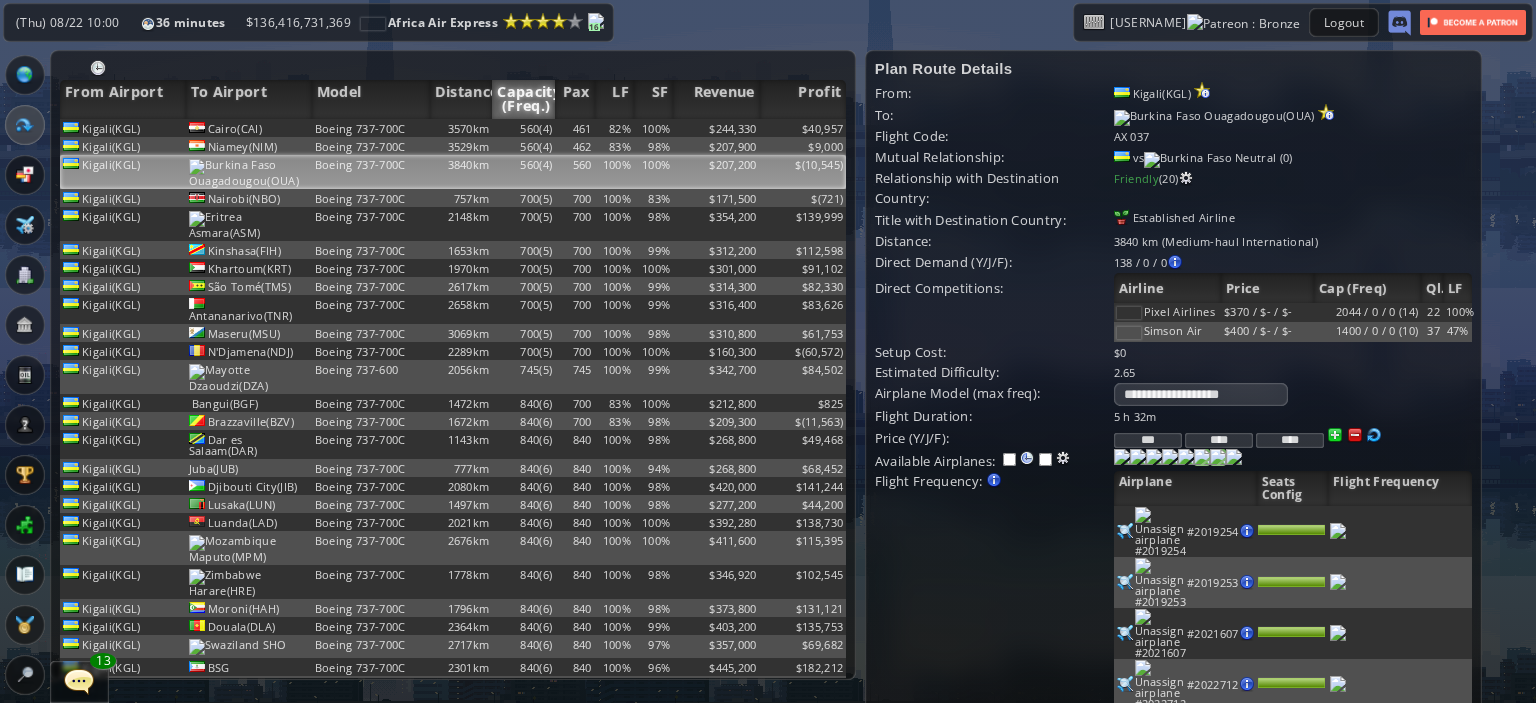 click at bounding box center (1122, 457) 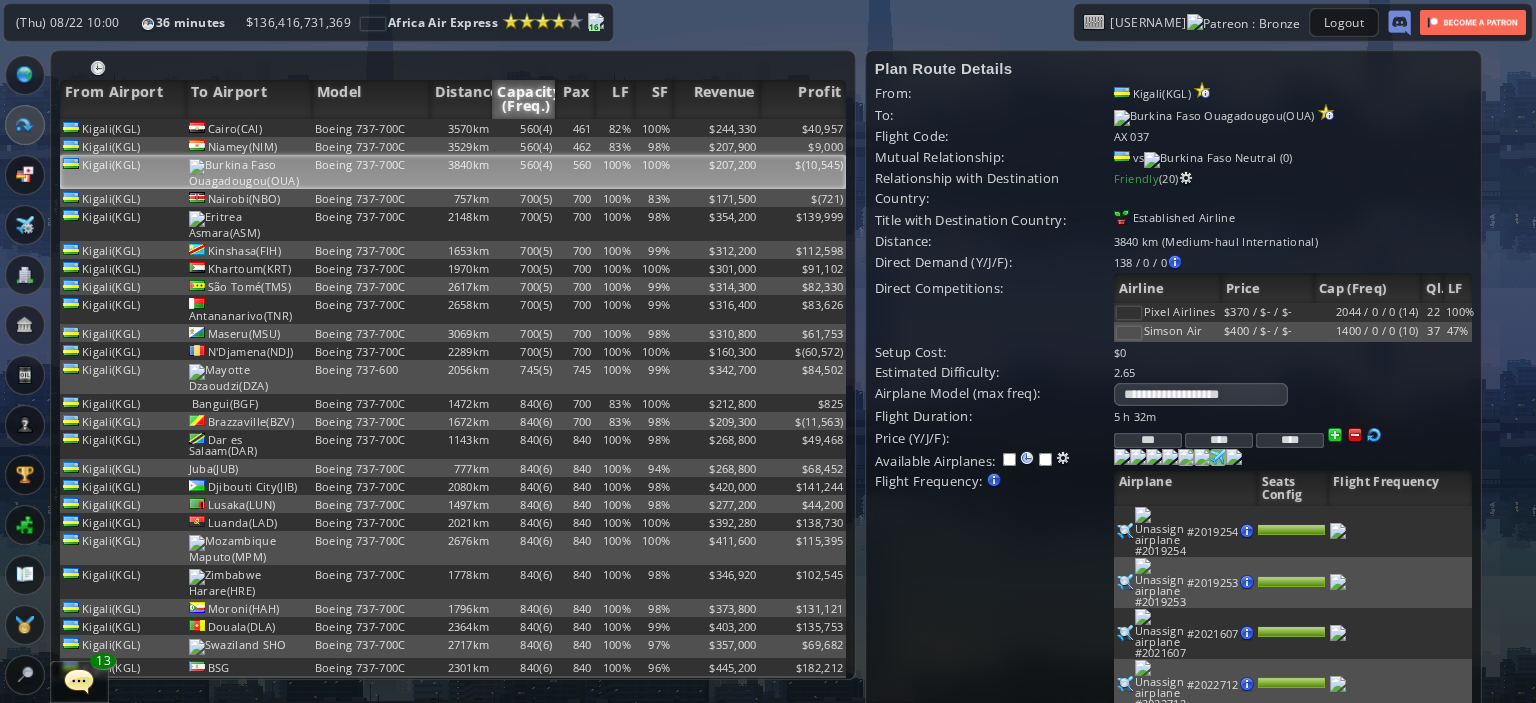 click at bounding box center (1122, 457) 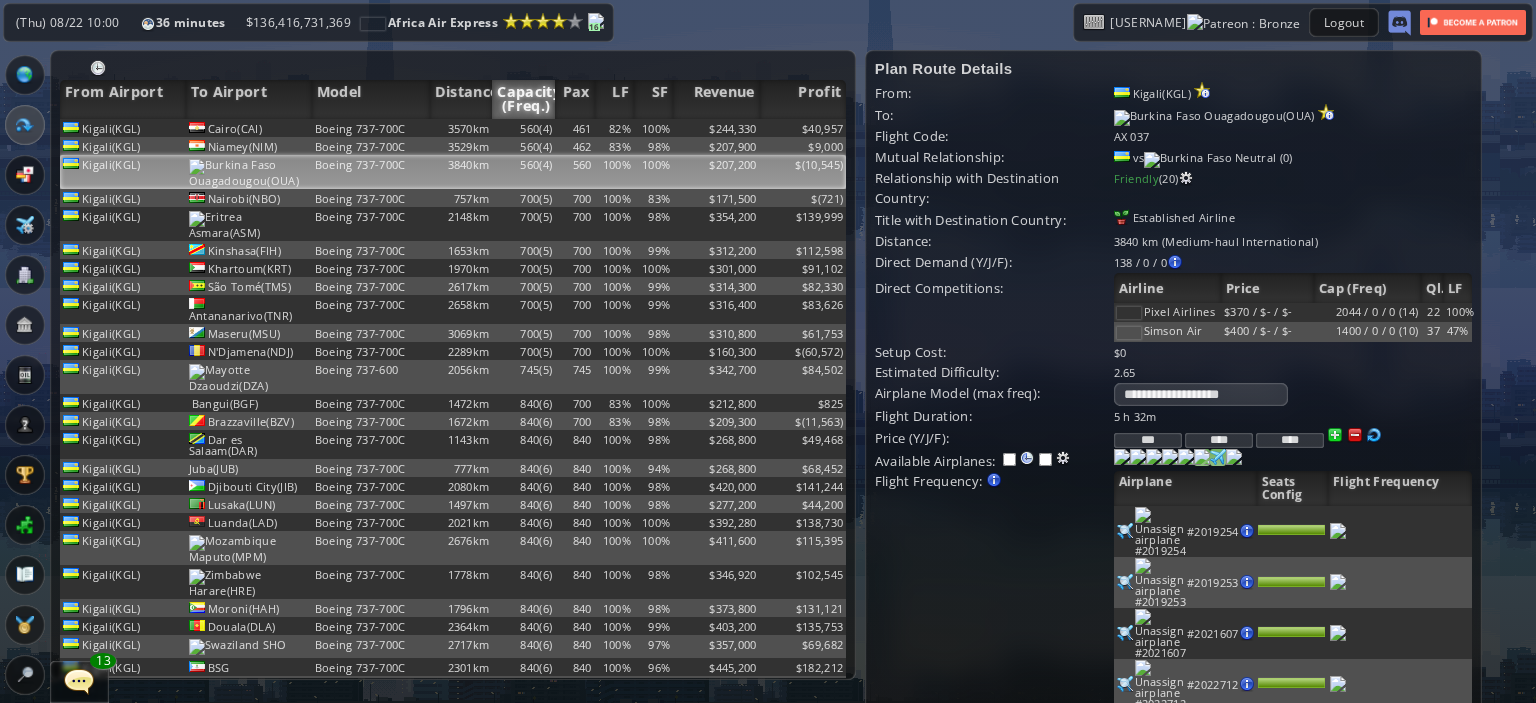 click at bounding box center (1122, 457) 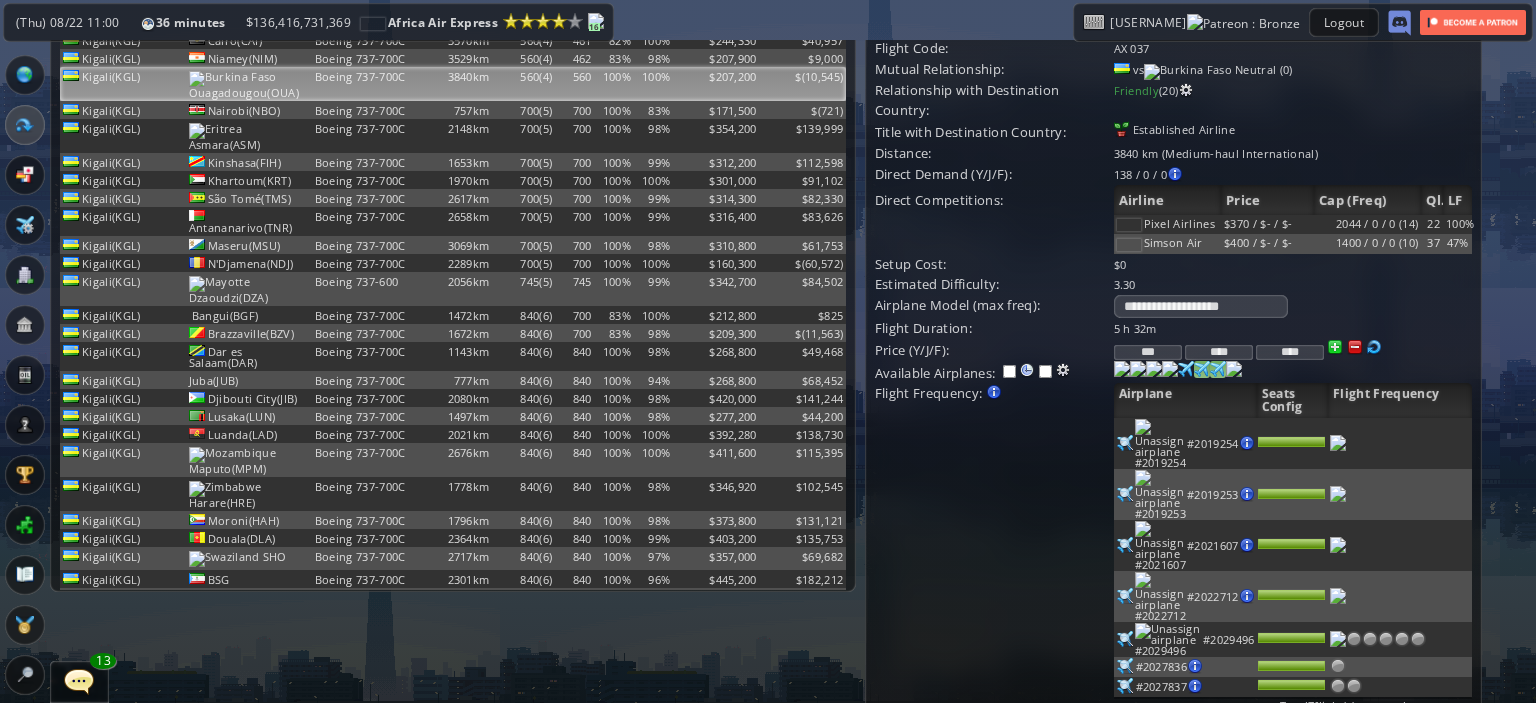 scroll, scrollTop: 96, scrollLeft: 0, axis: vertical 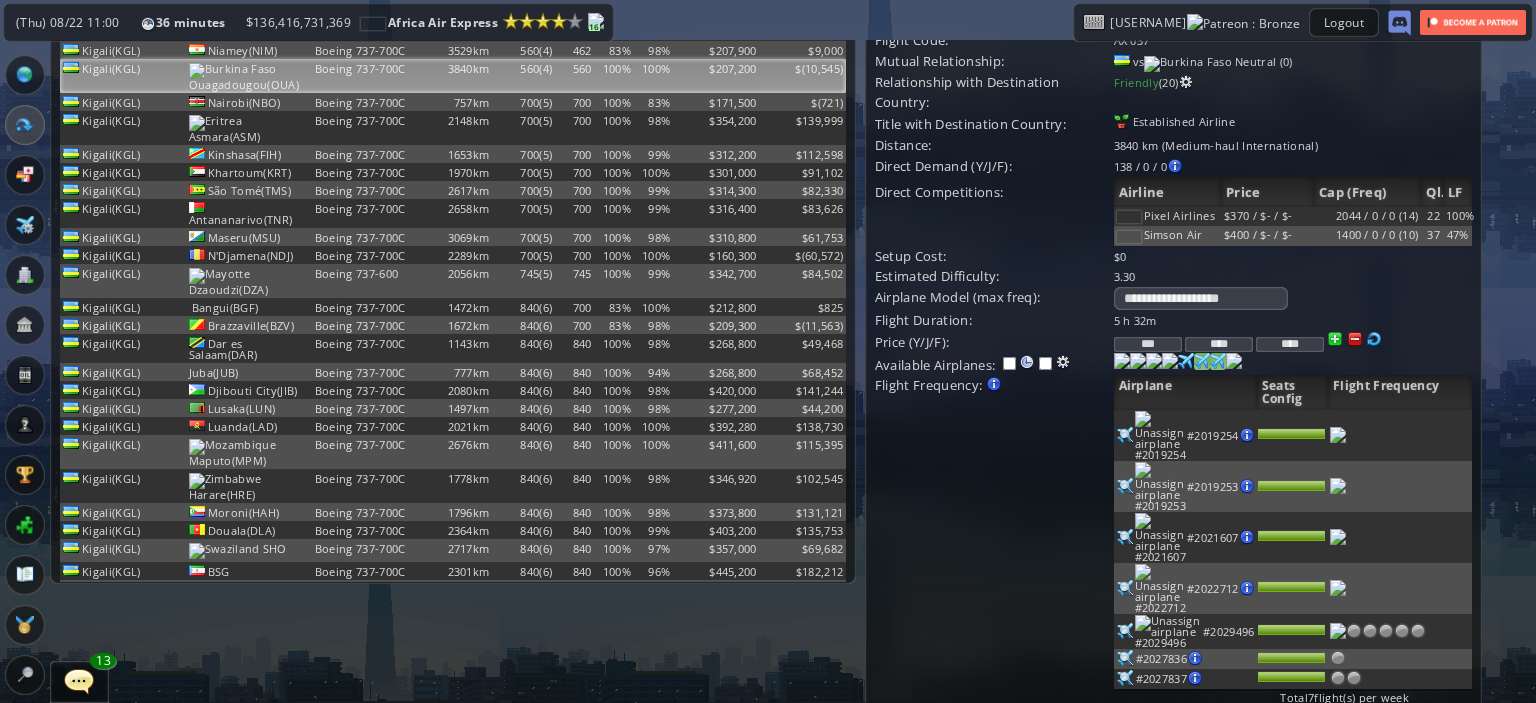 click on "Update" at bounding box center (916, 786) 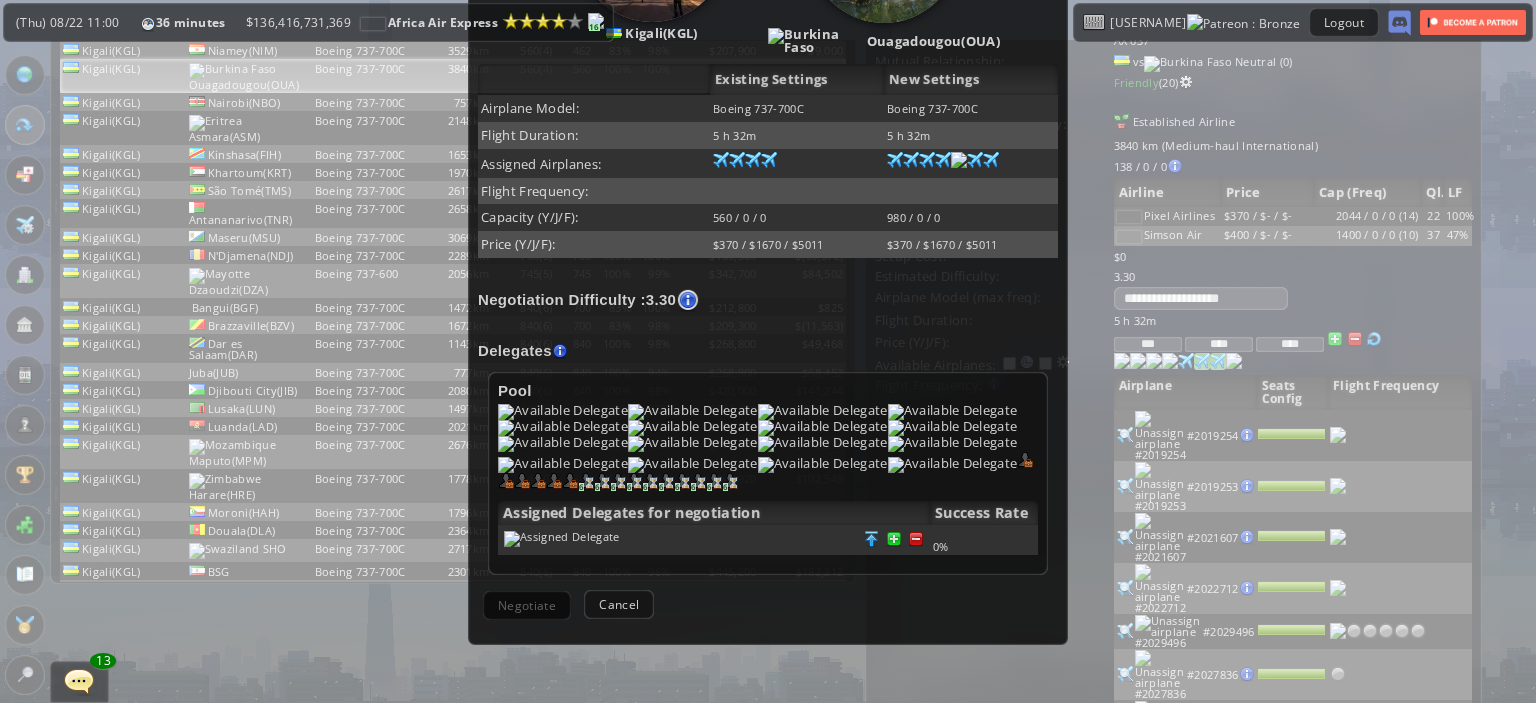 scroll, scrollTop: 401, scrollLeft: 0, axis: vertical 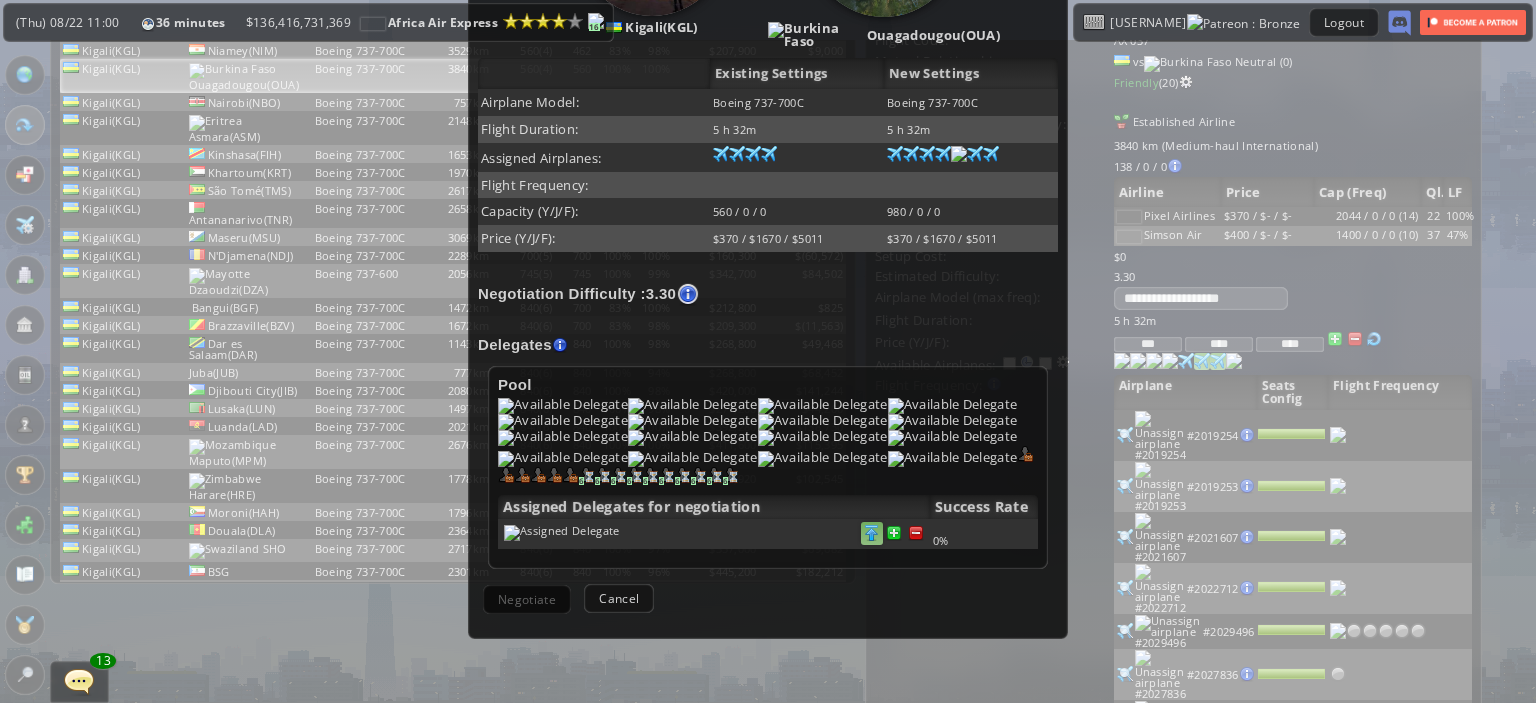 click at bounding box center (916, 533) 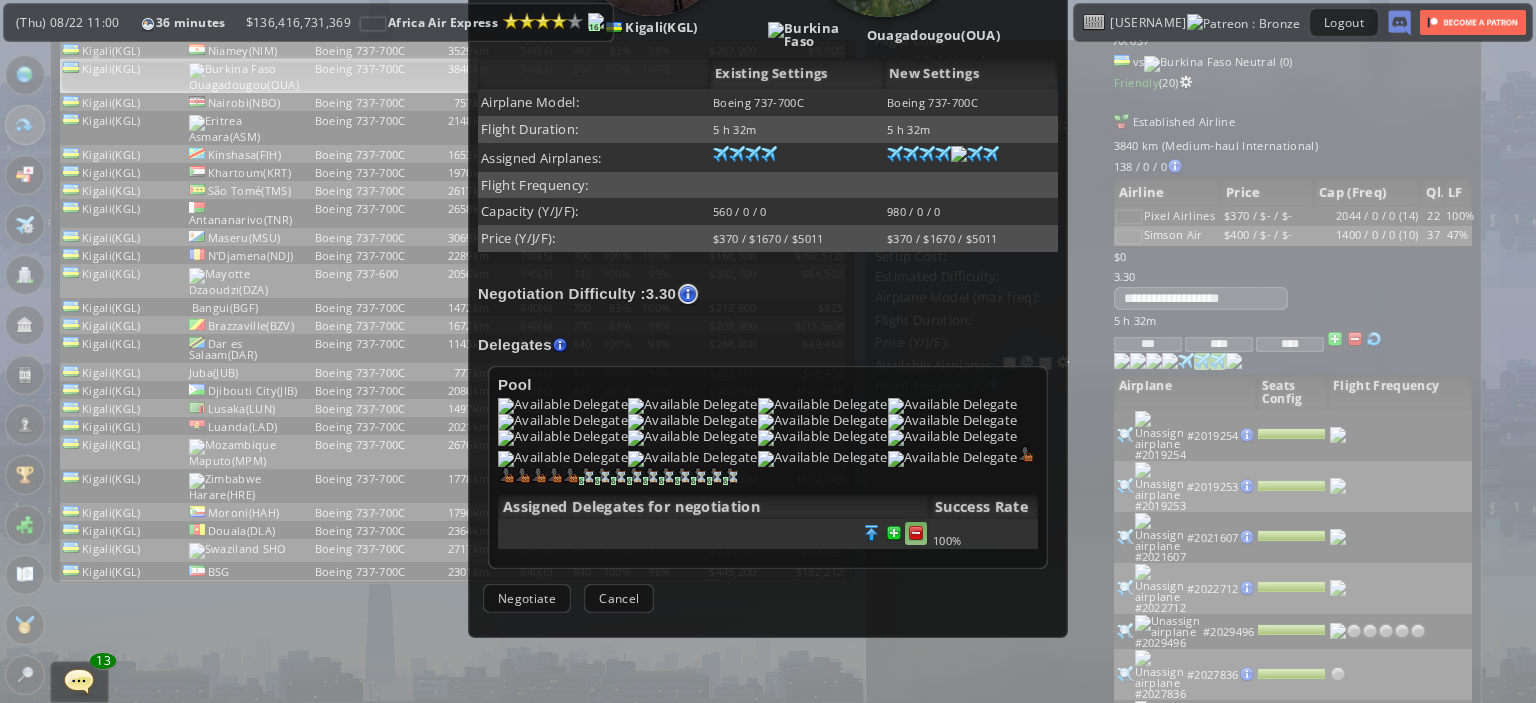 click at bounding box center (916, 587) 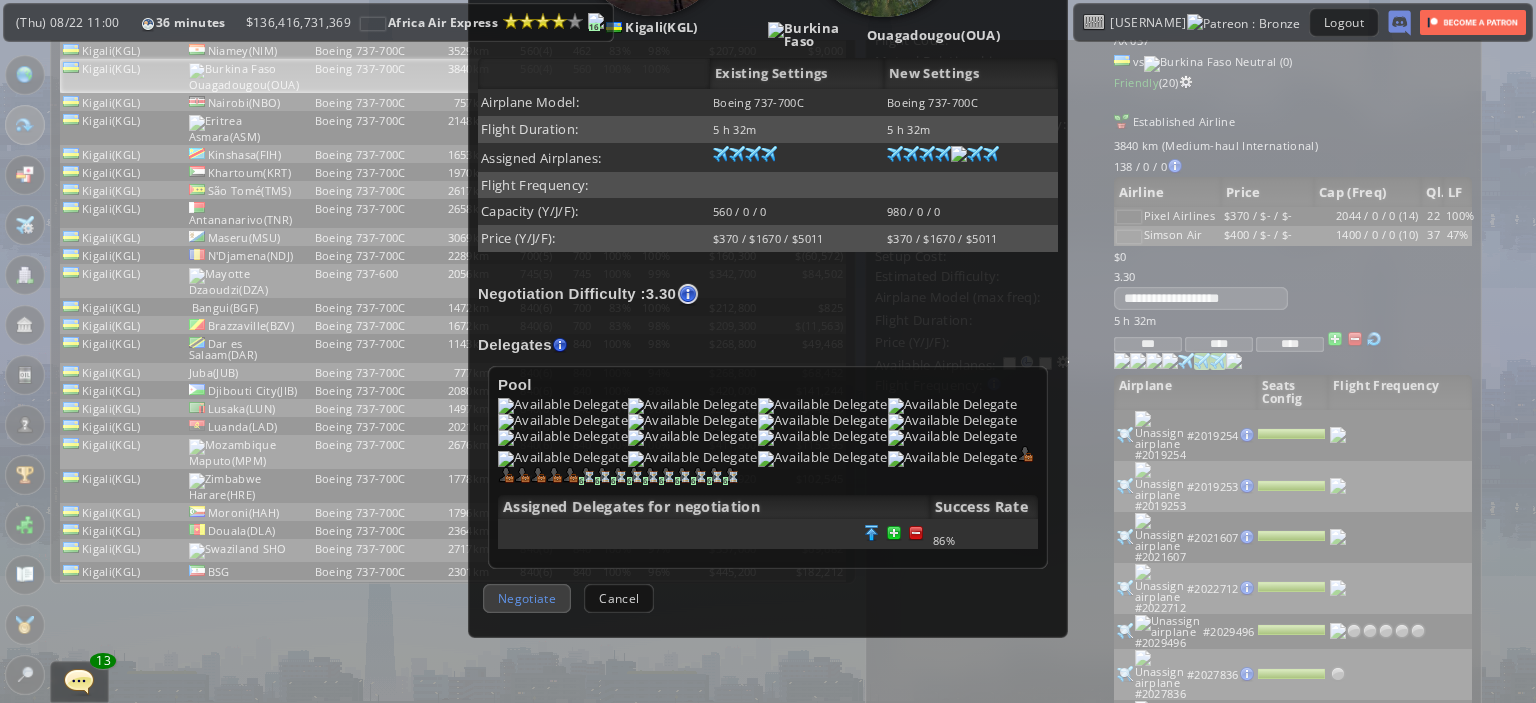 click on "Negotiate" at bounding box center [527, 598] 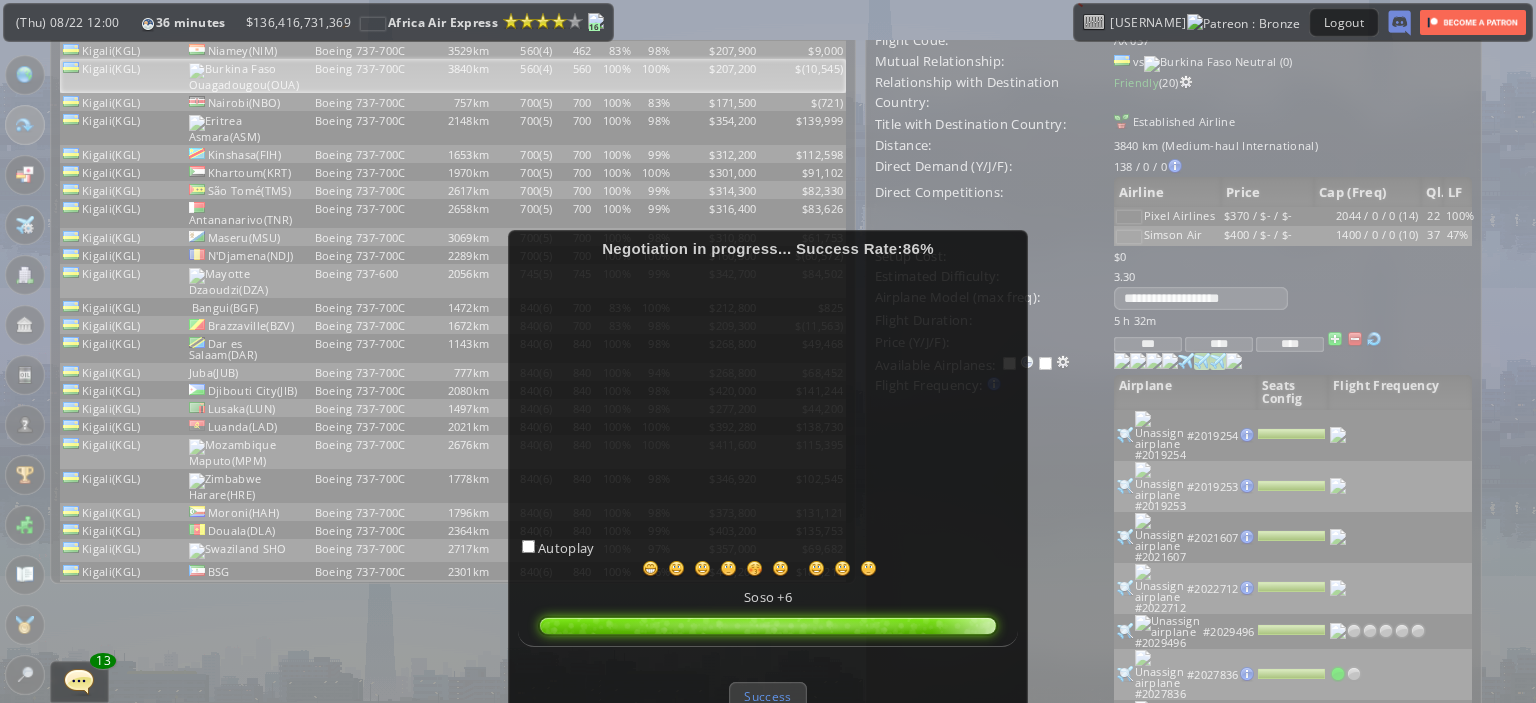 click on "Success" at bounding box center (767, 696) 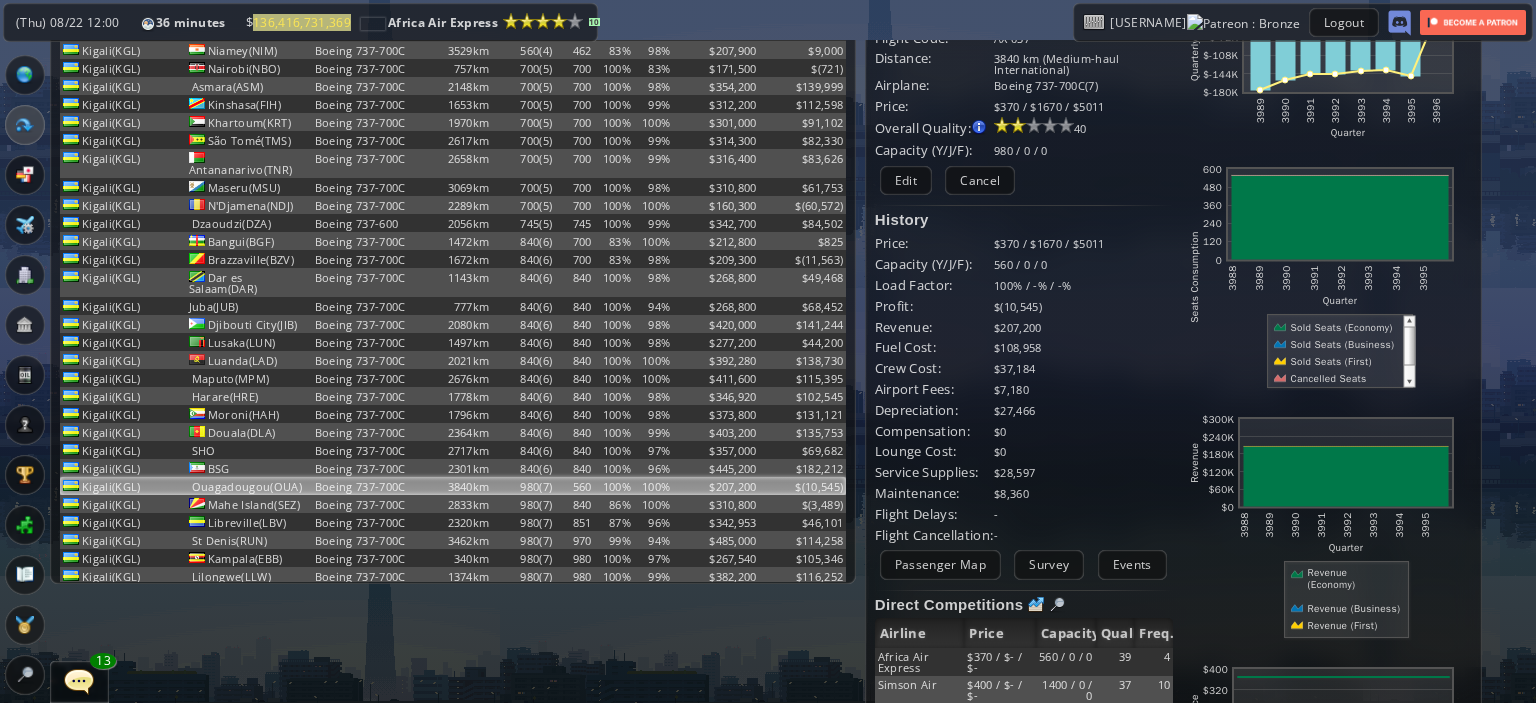 scroll, scrollTop: 0, scrollLeft: 0, axis: both 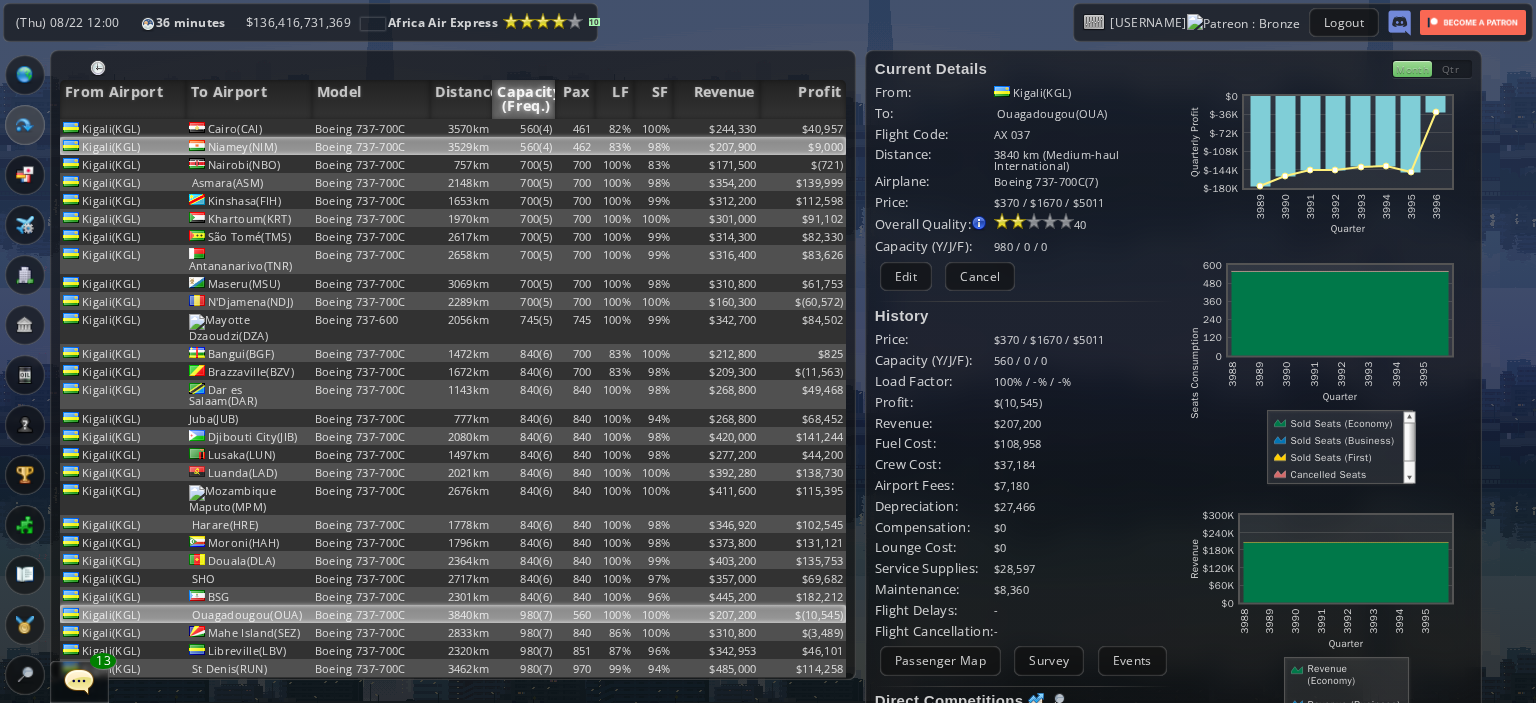 click on "462" at bounding box center (574, 128) 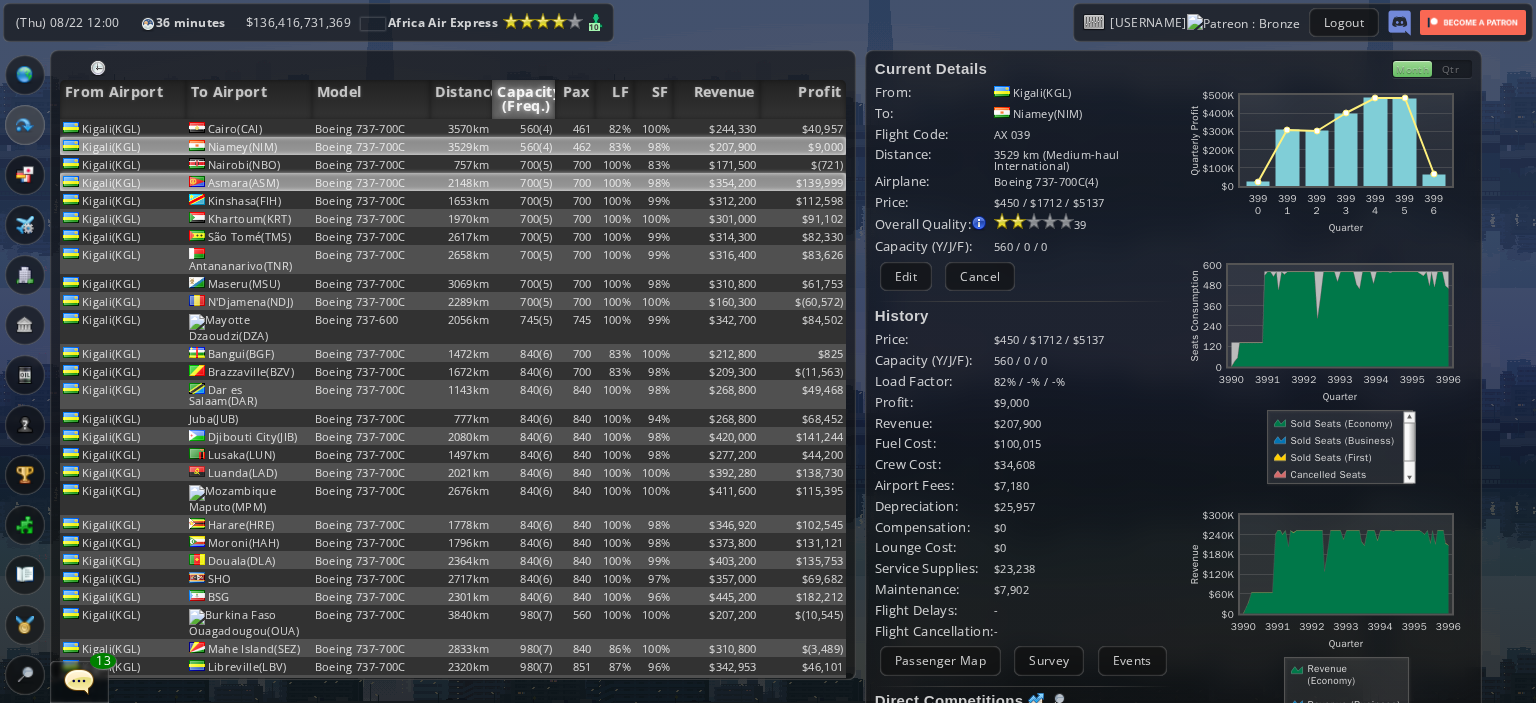 click on "700" at bounding box center [574, 128] 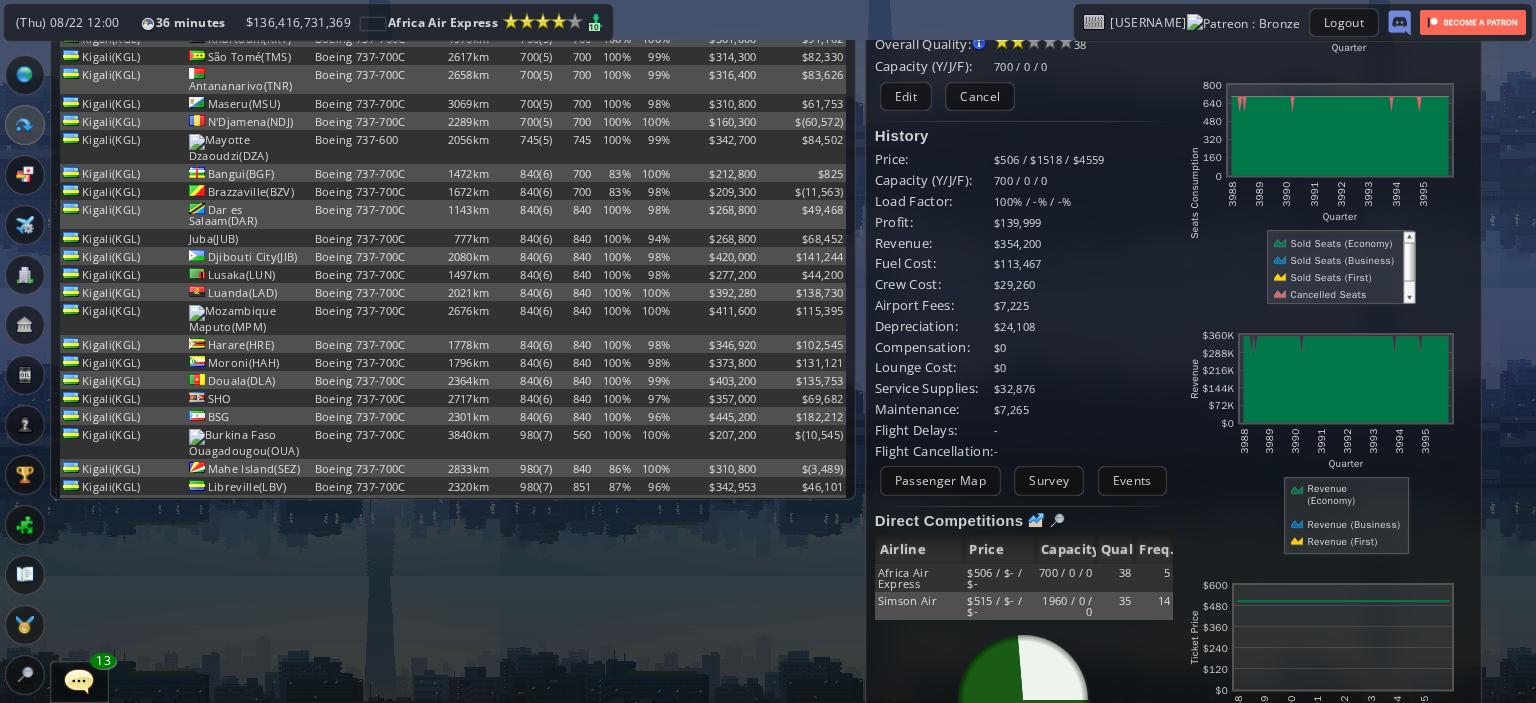 scroll, scrollTop: 172, scrollLeft: 0, axis: vertical 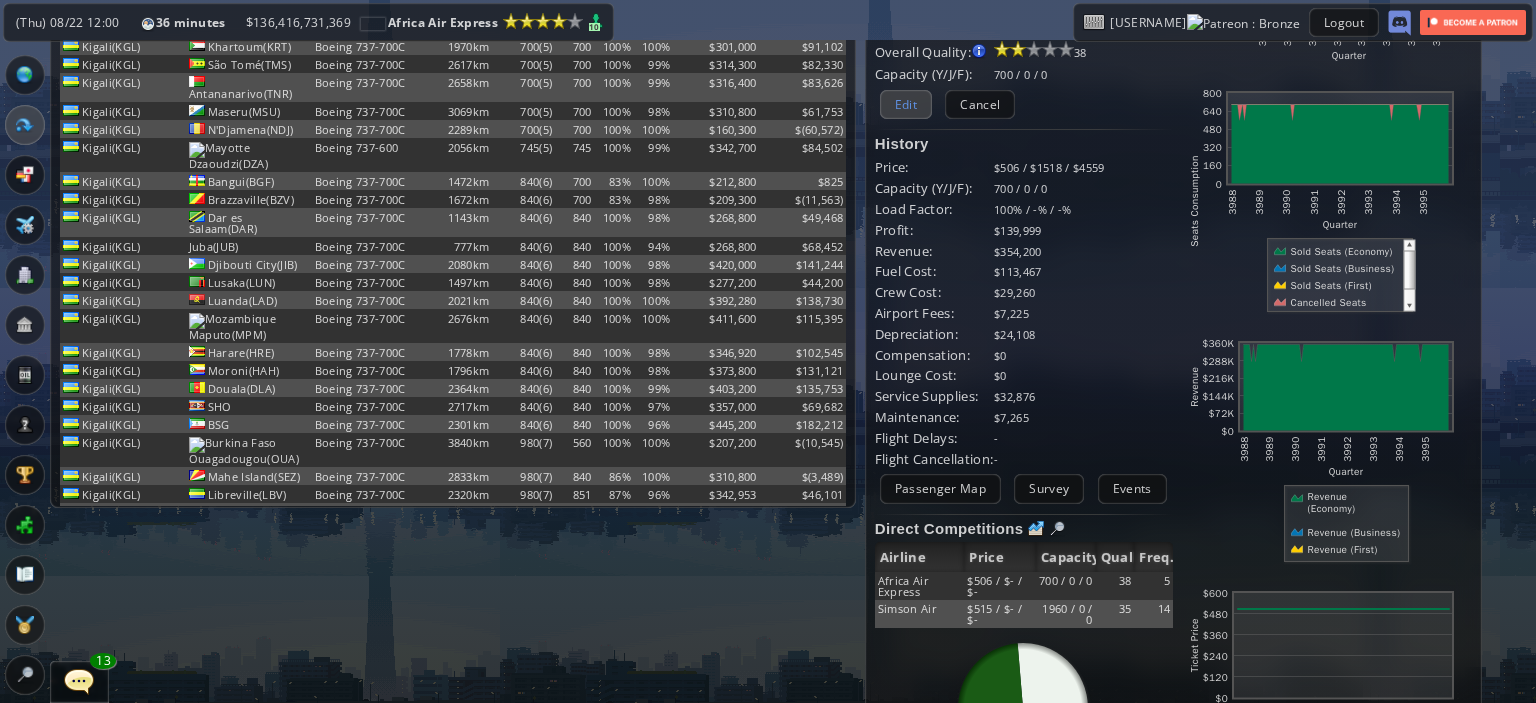 click on "Edit" at bounding box center (906, 104) 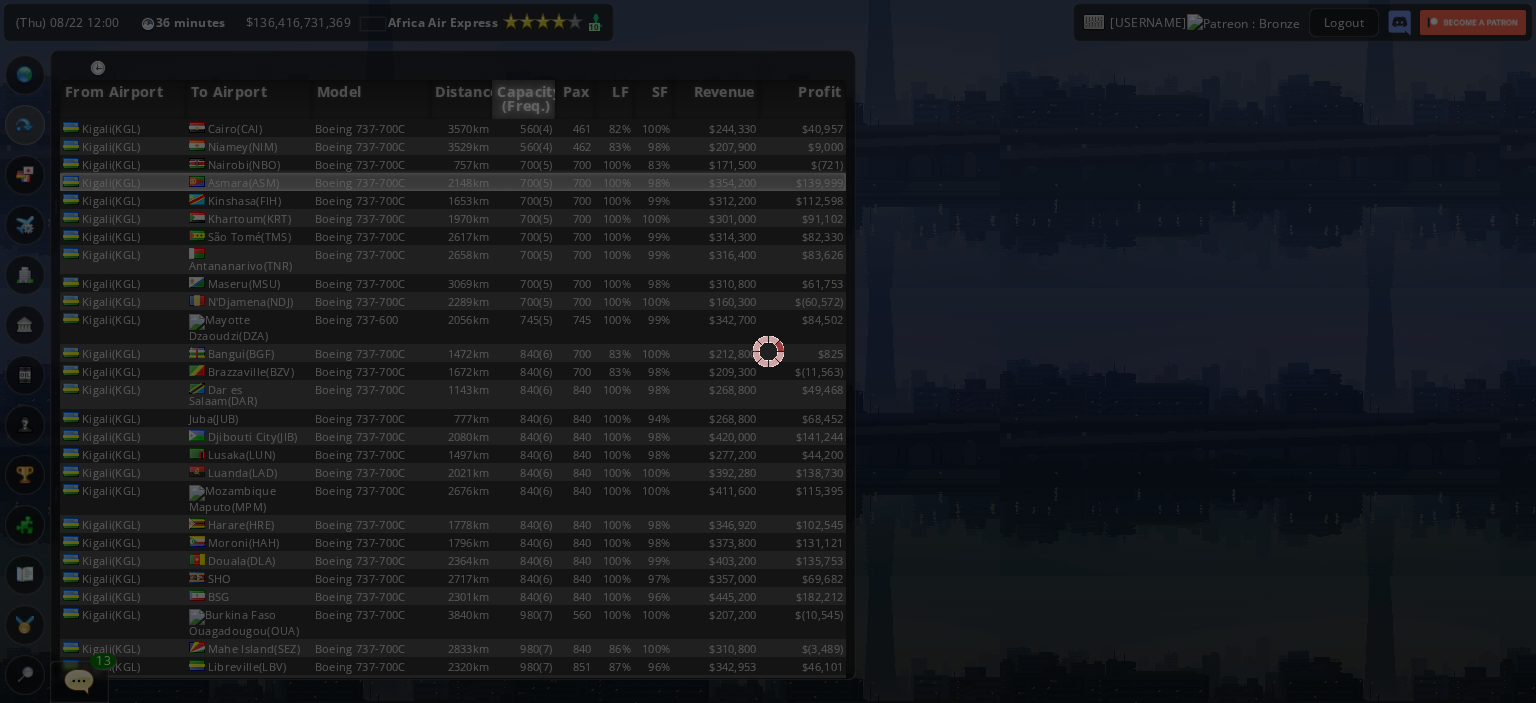 scroll, scrollTop: 0, scrollLeft: 0, axis: both 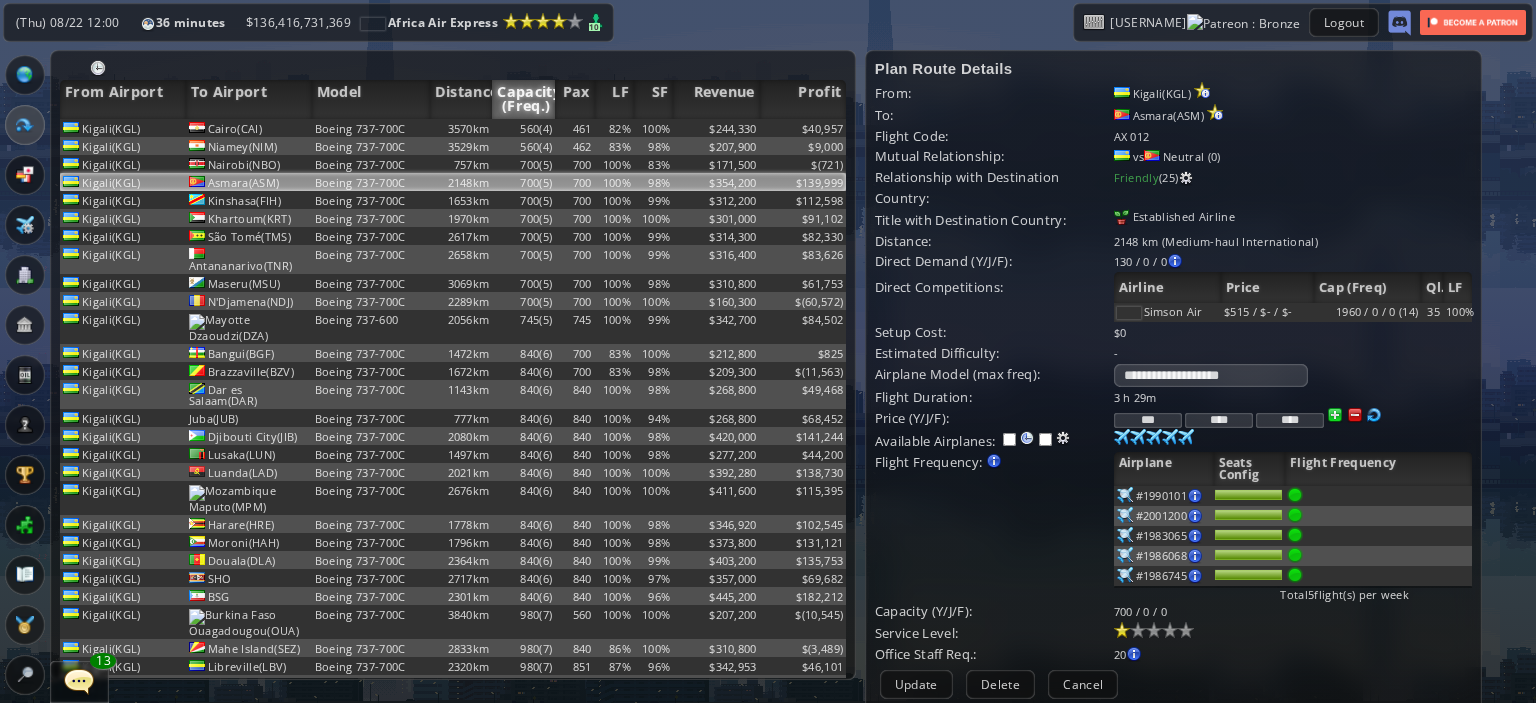 click at bounding box center (1122, 437) 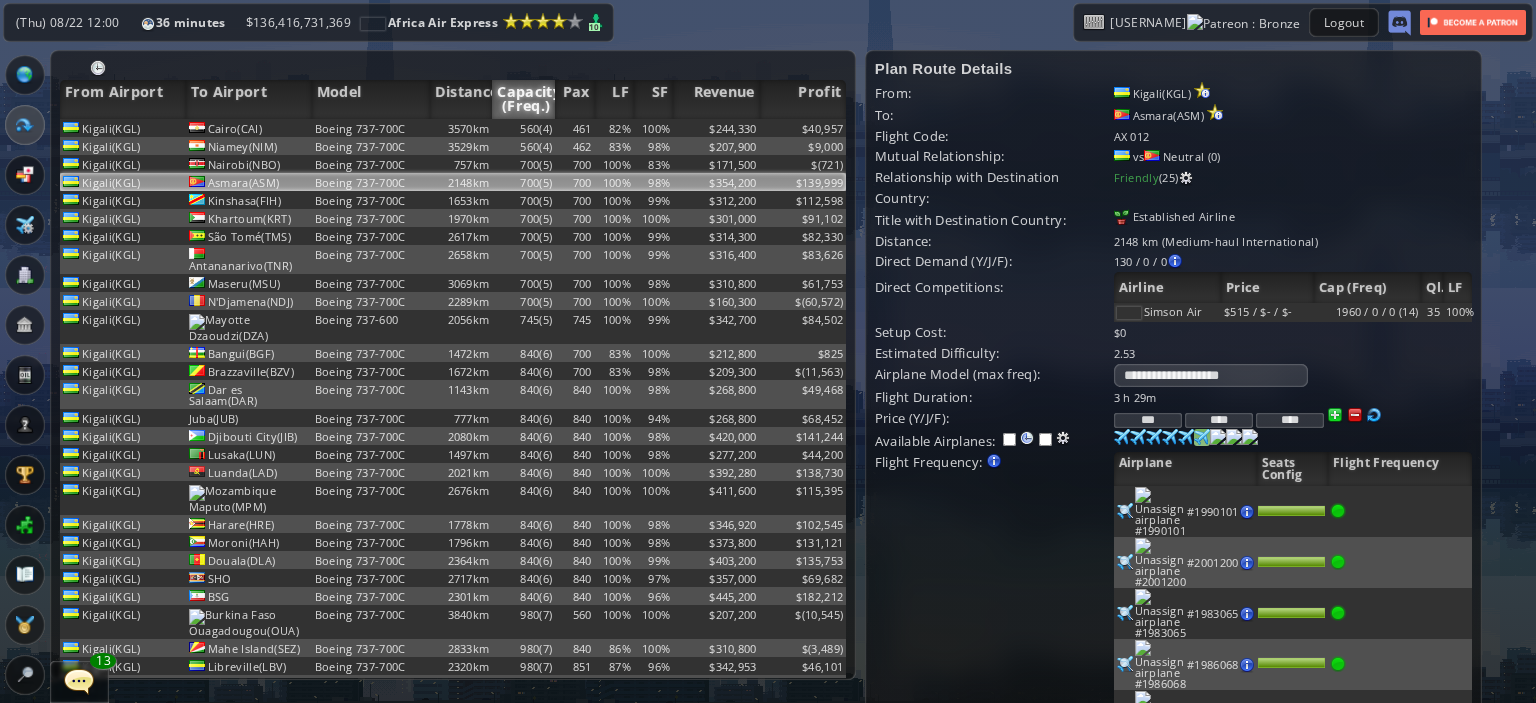 click at bounding box center [1122, 437] 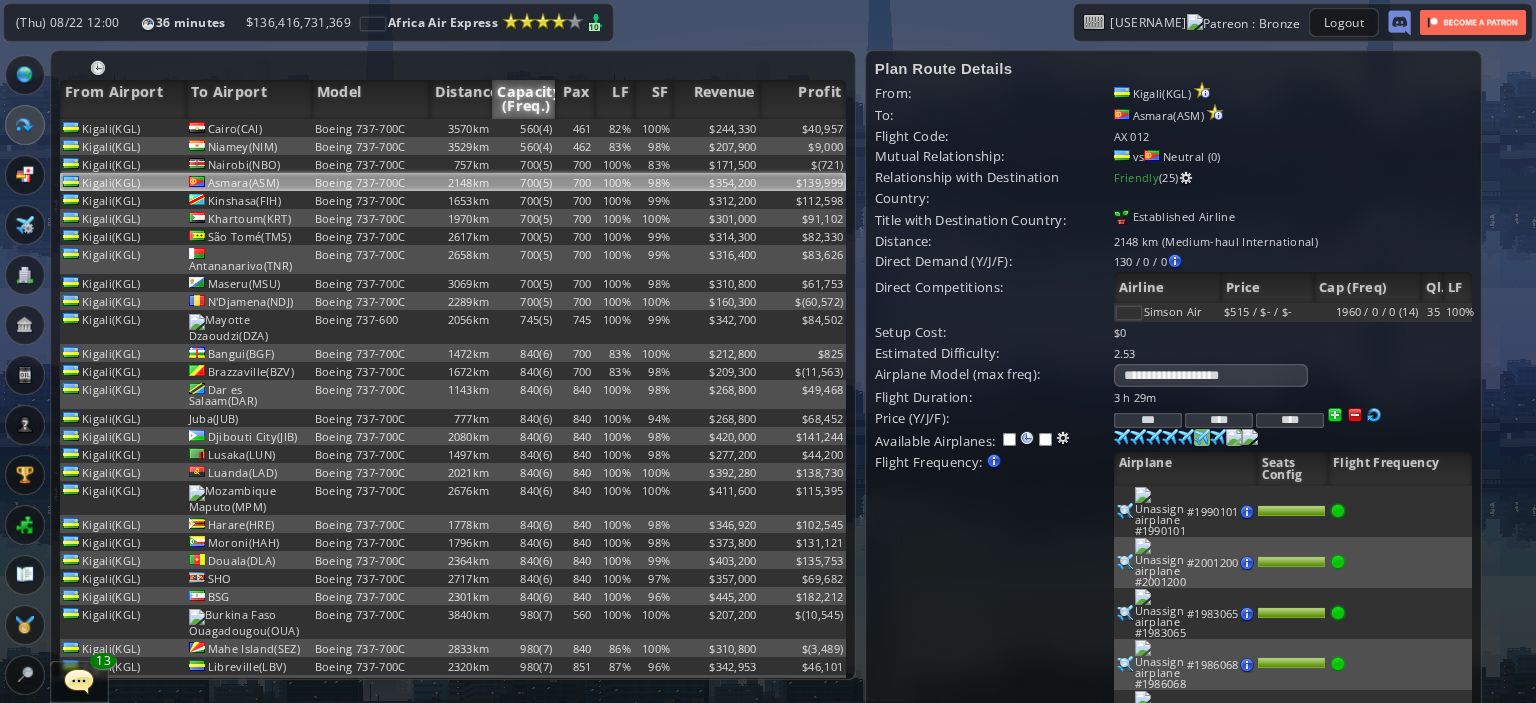 click at bounding box center (1122, 437) 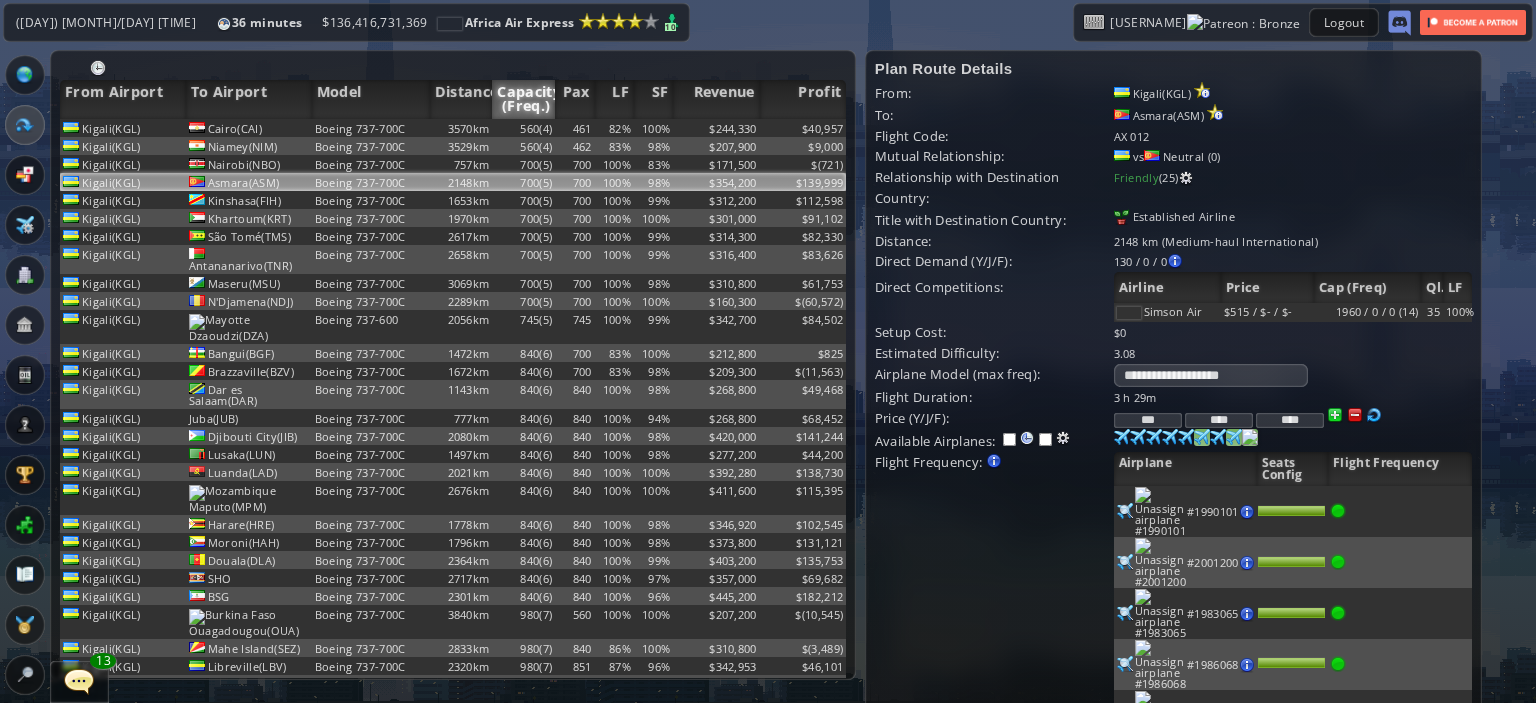 click at bounding box center (1122, 437) 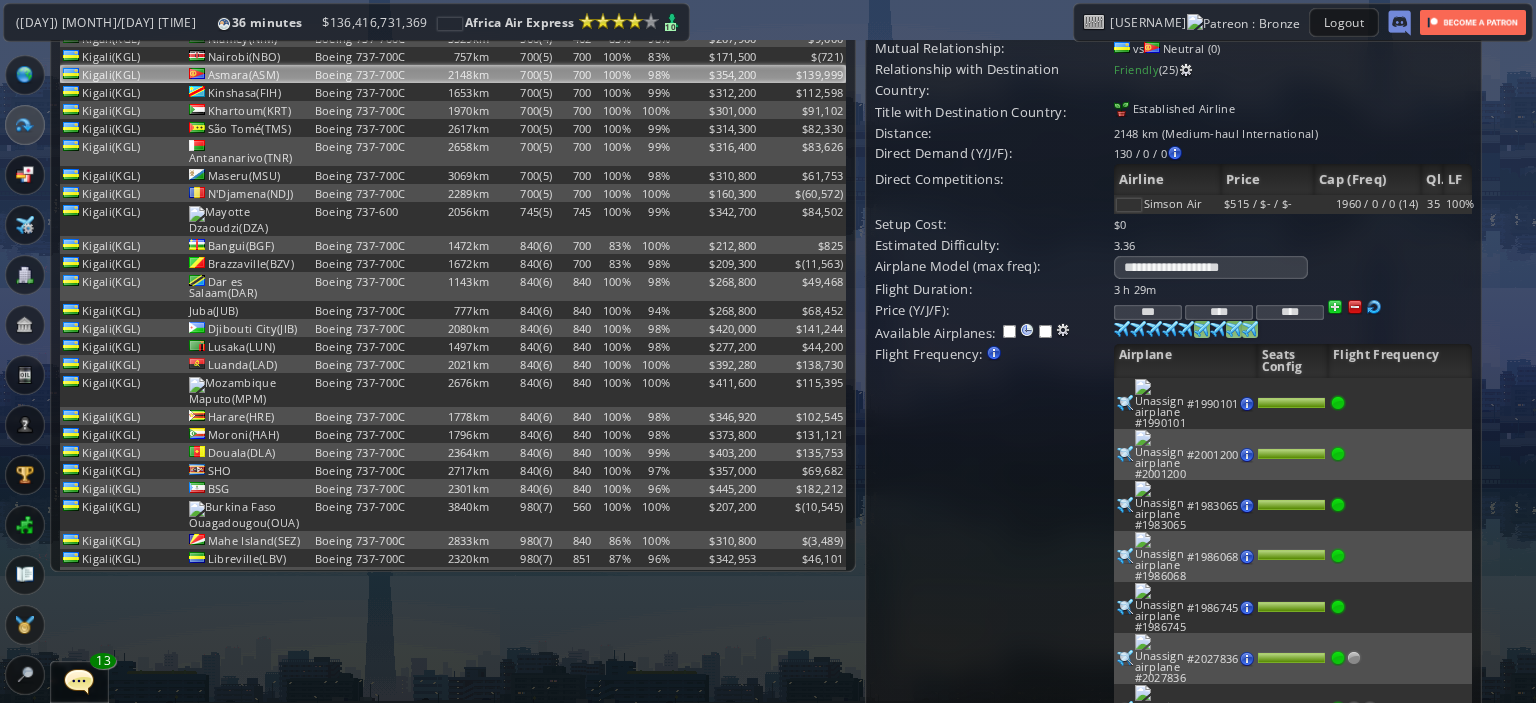 scroll, scrollTop: 109, scrollLeft: 0, axis: vertical 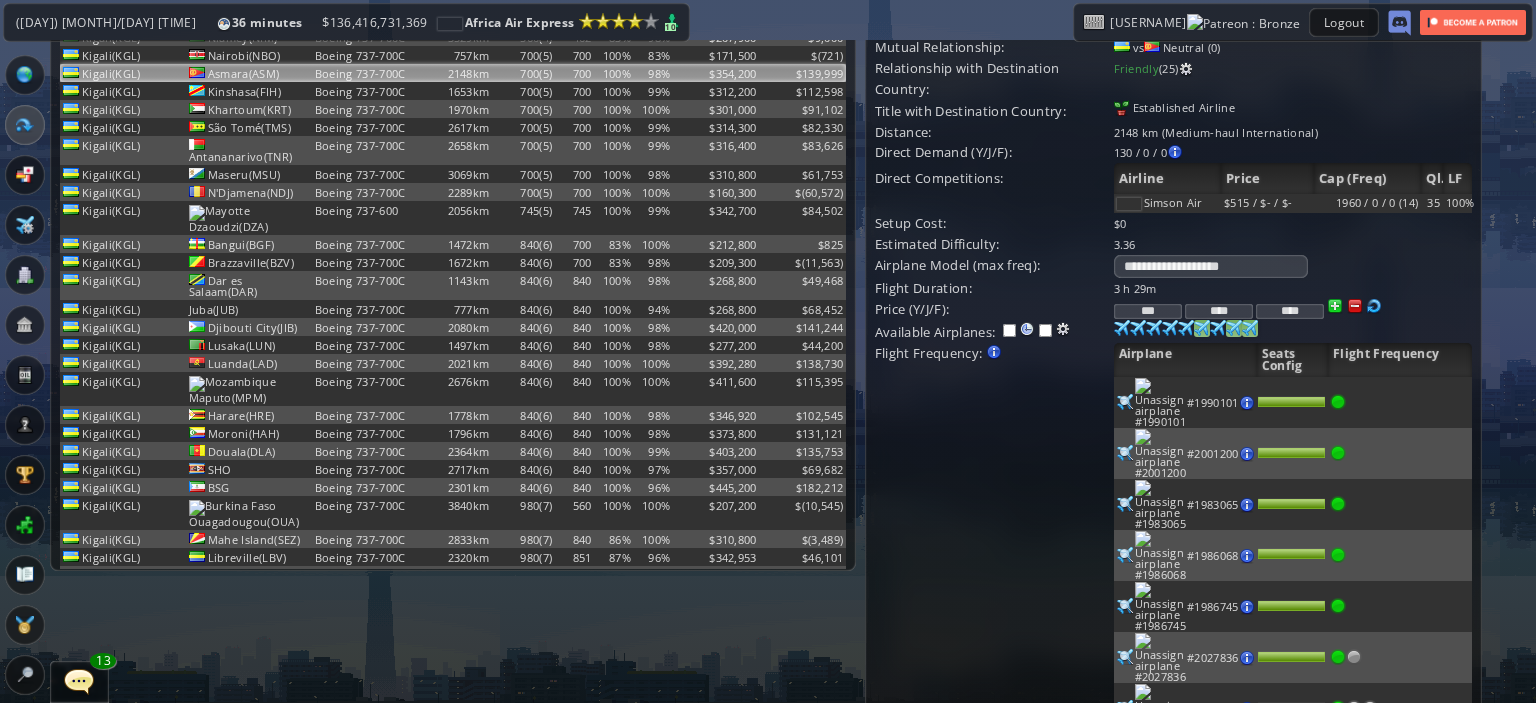 click on "Update" at bounding box center (916, 927) 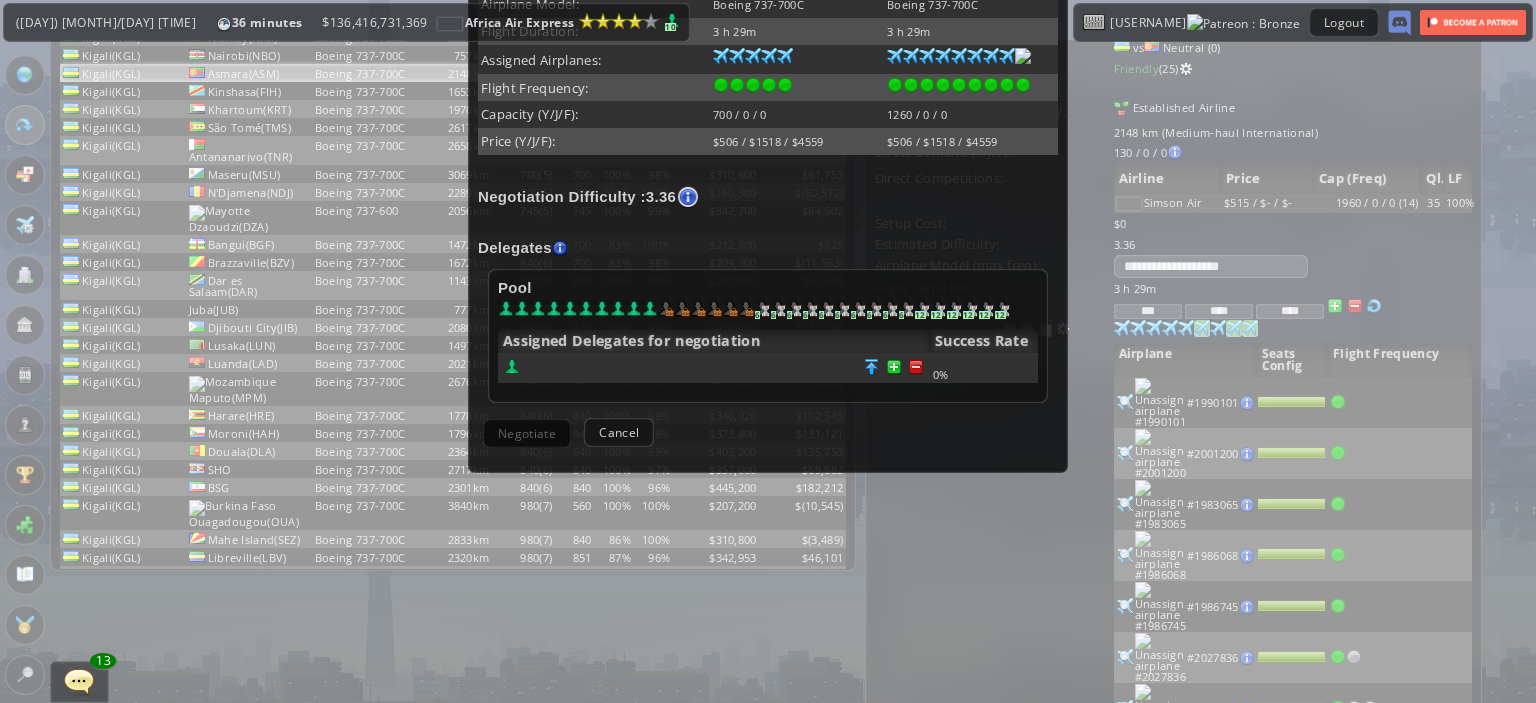 click at bounding box center [916, 367] 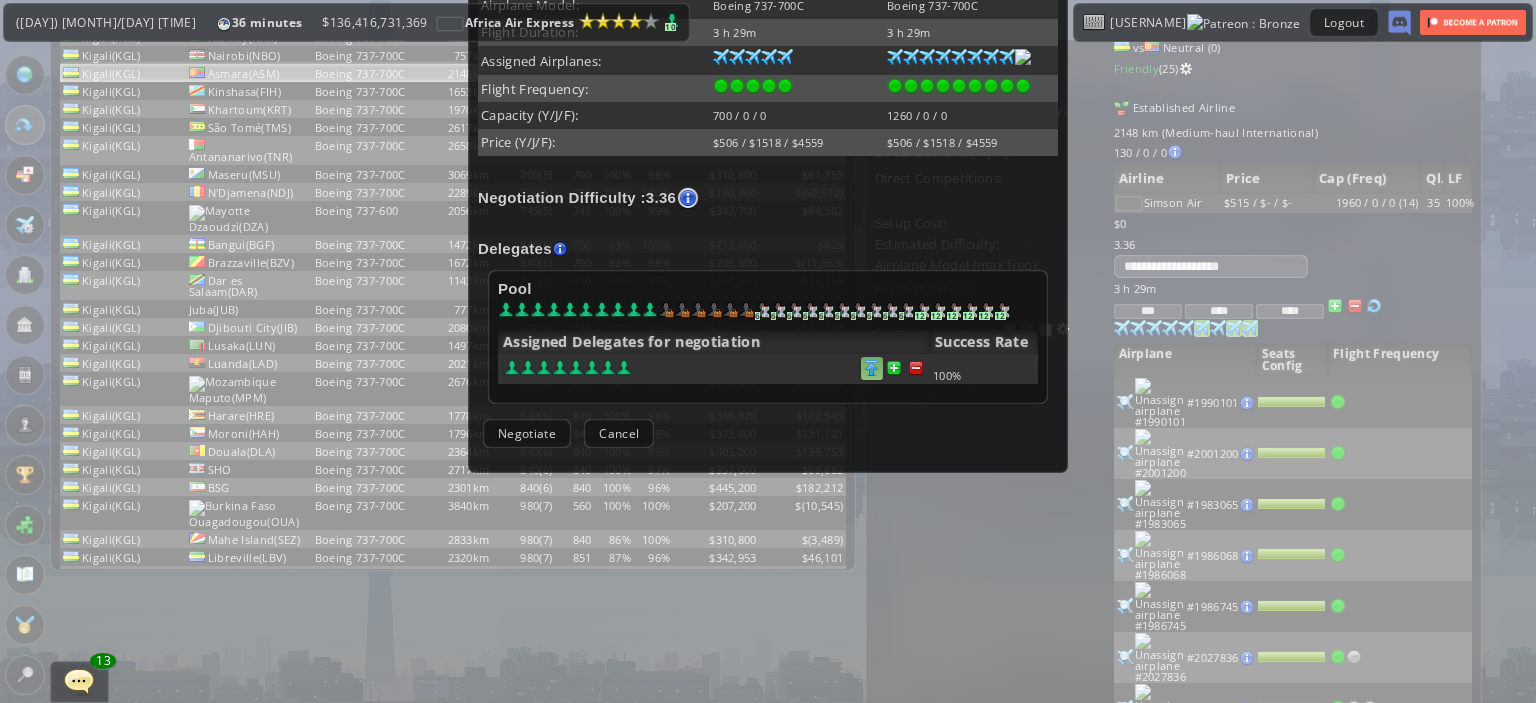 scroll, scrollTop: 488, scrollLeft: 0, axis: vertical 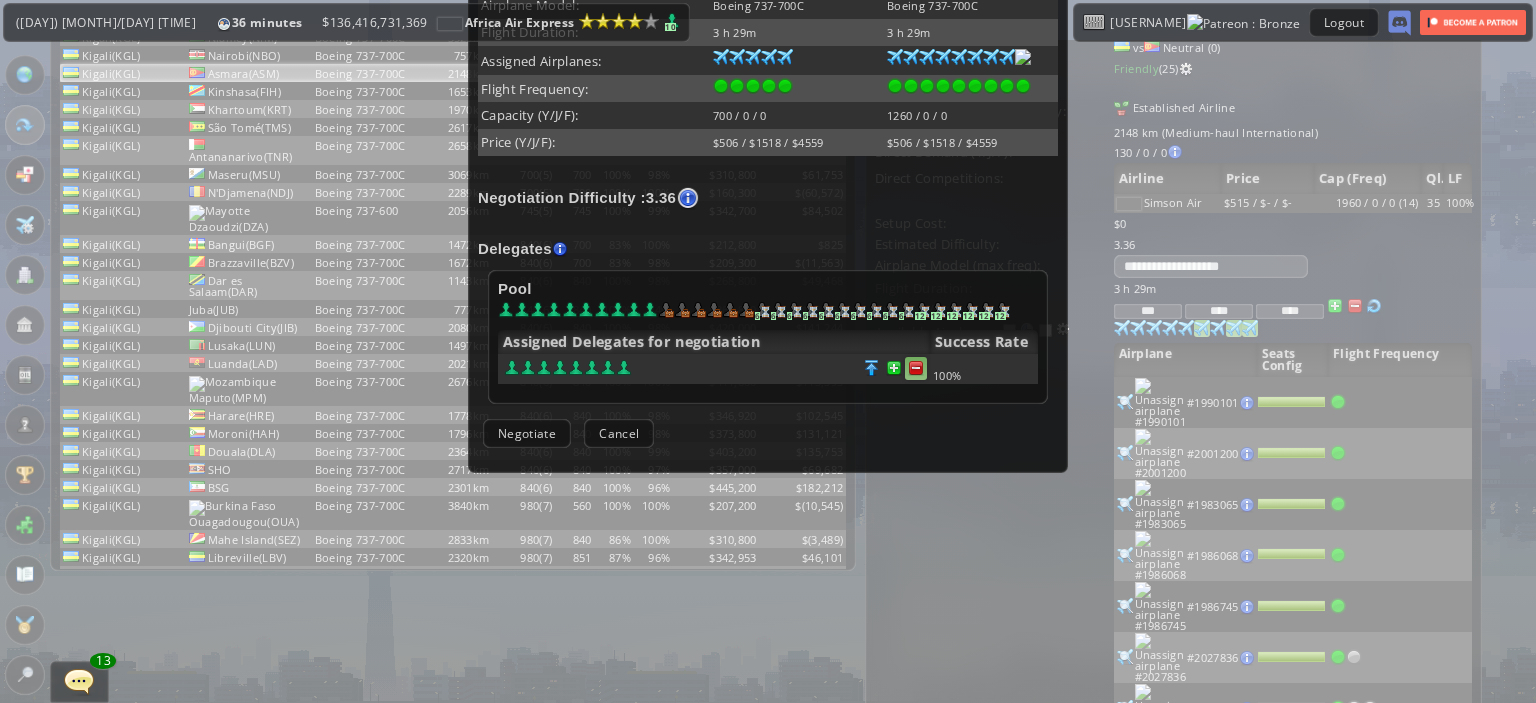 click at bounding box center (916, 368) 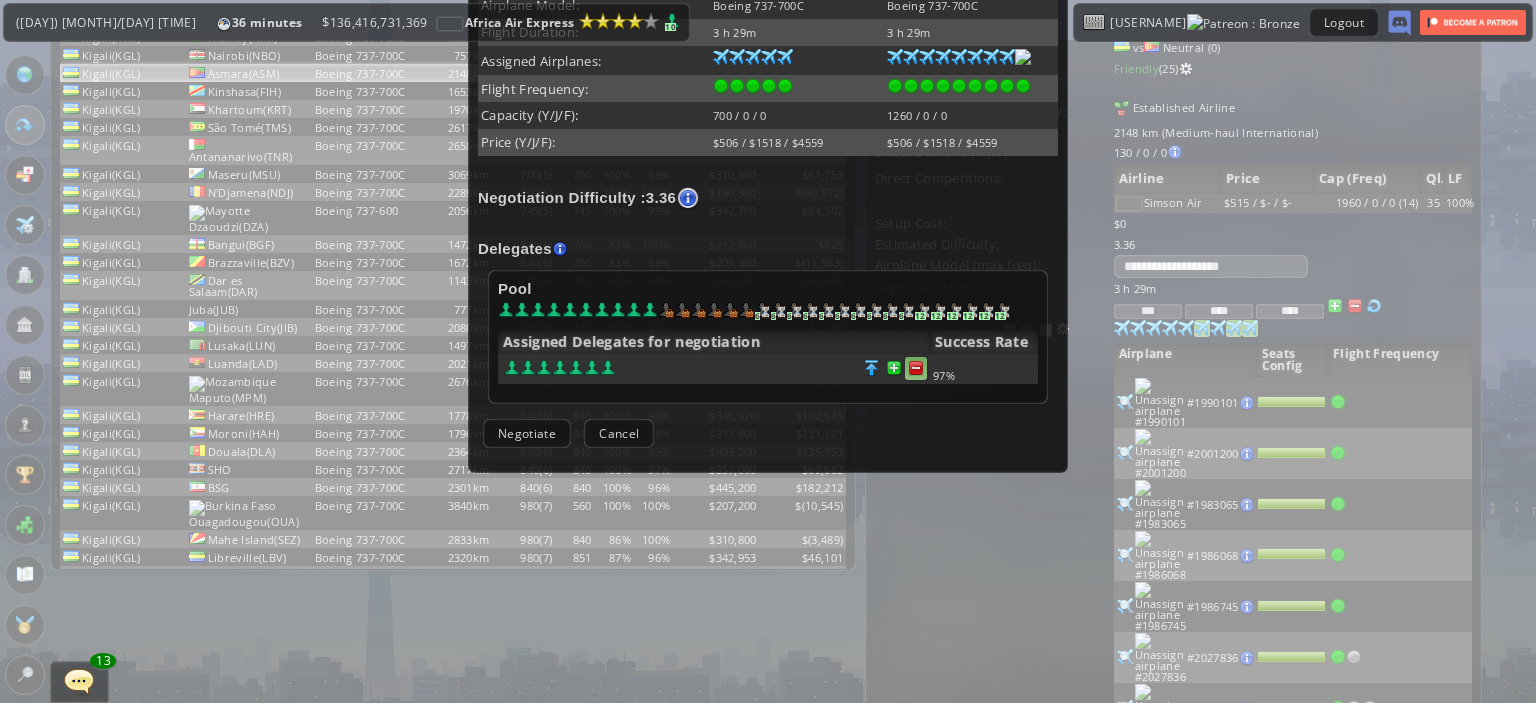 click at bounding box center (916, 368) 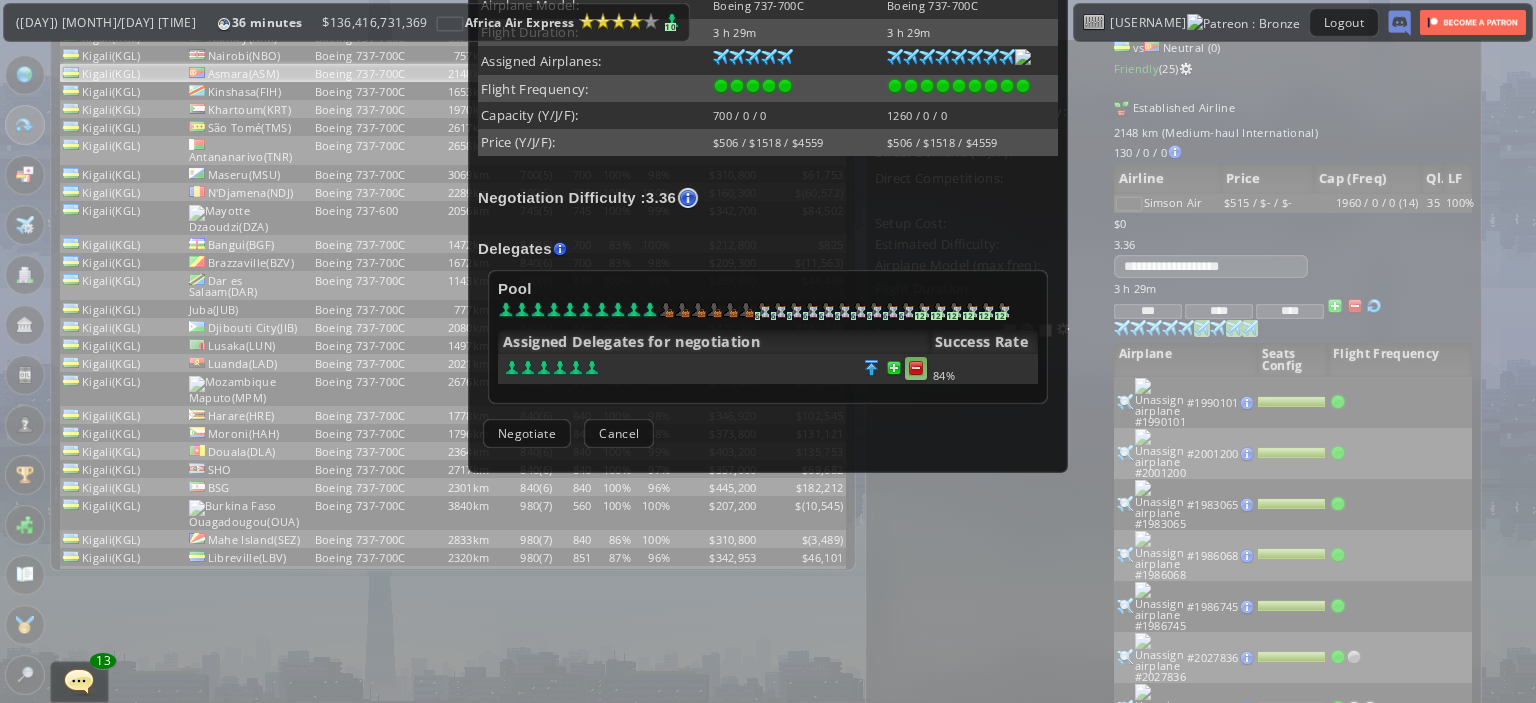 click at bounding box center [916, 368] 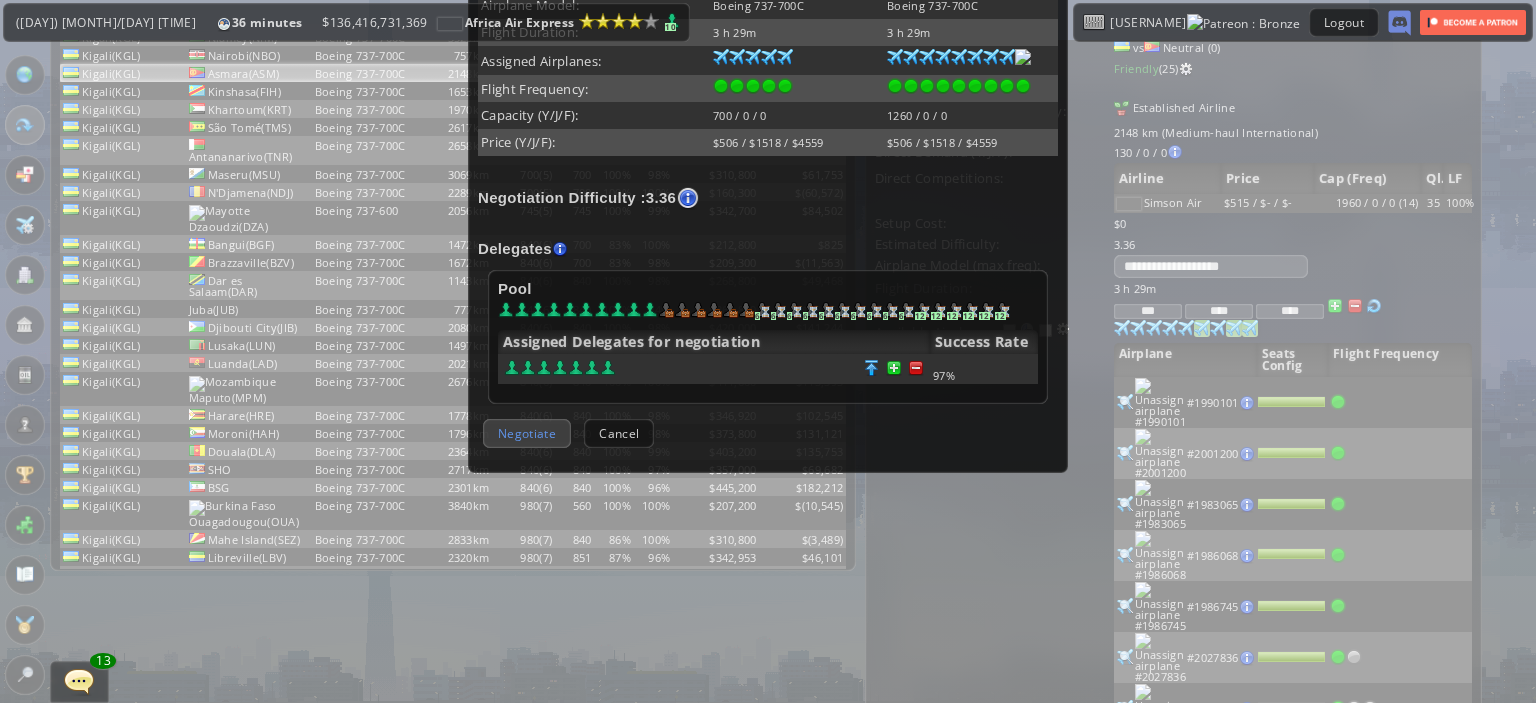 click on "Negotiate" at bounding box center [527, 433] 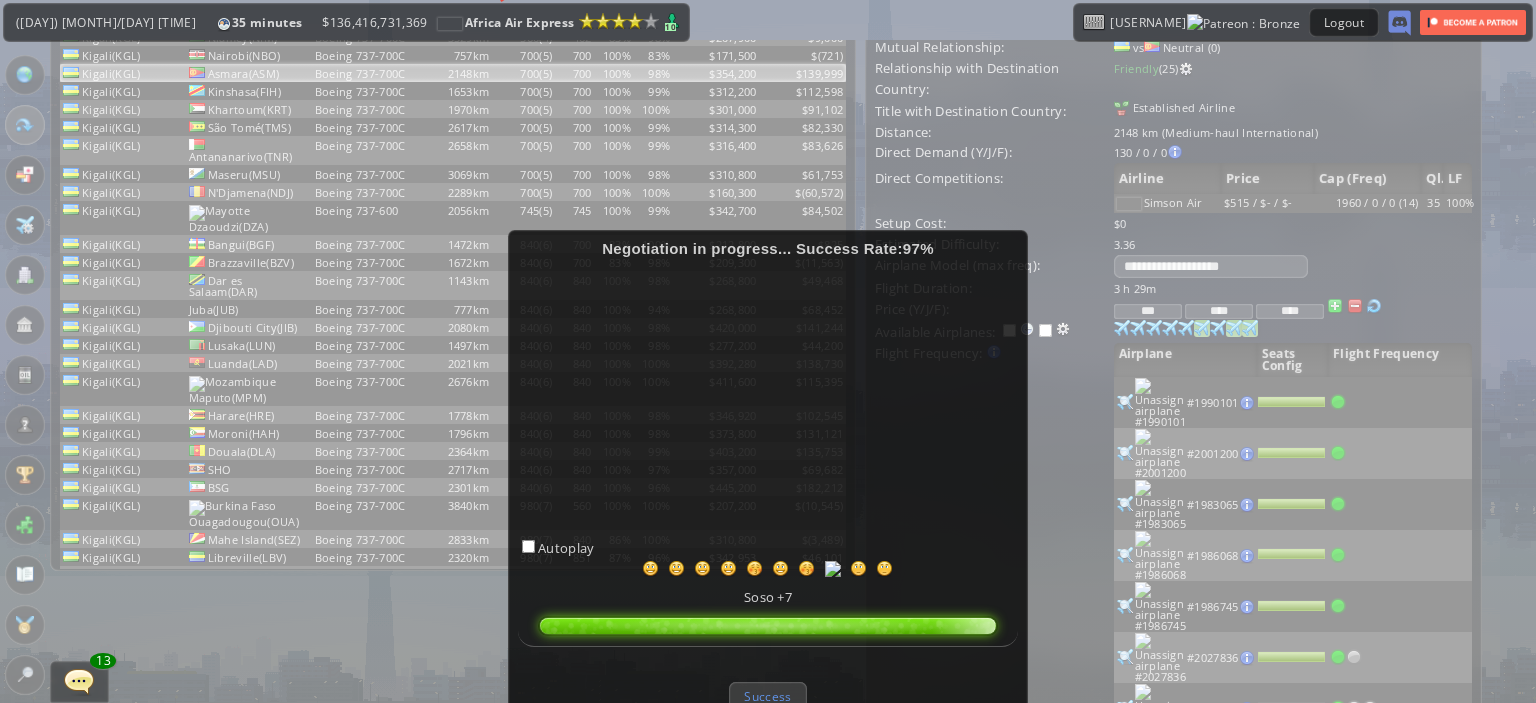 click on "Success" at bounding box center [767, 696] 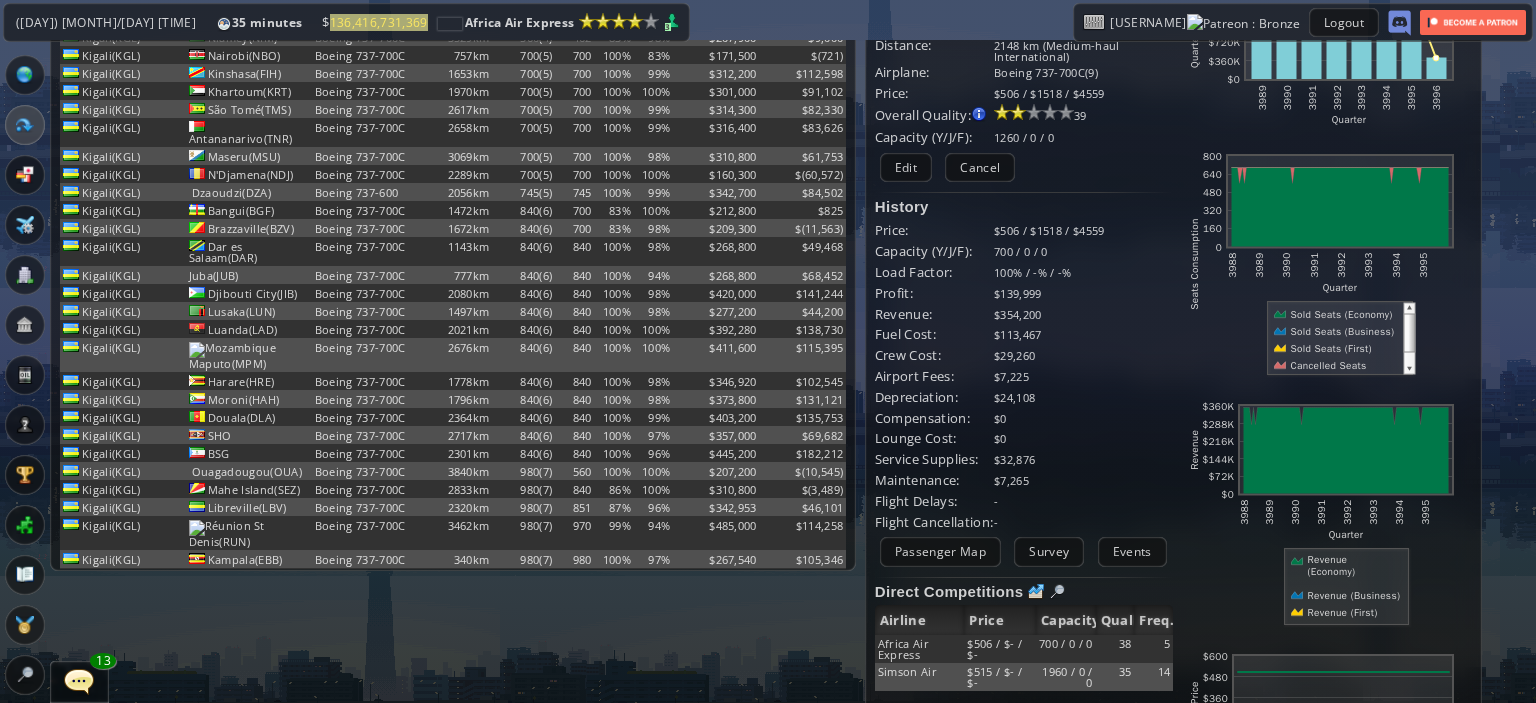 scroll, scrollTop: 0, scrollLeft: 0, axis: both 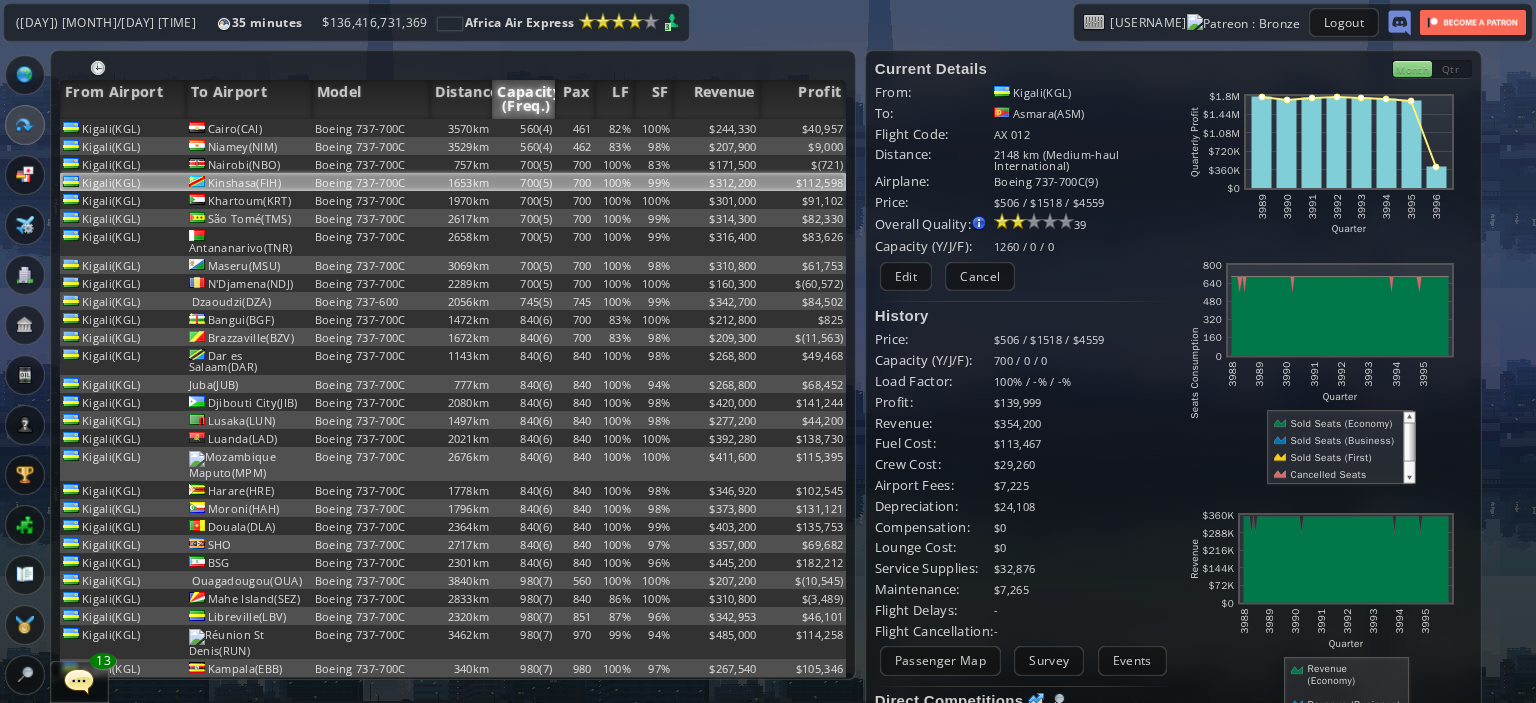click on "700" at bounding box center (574, 128) 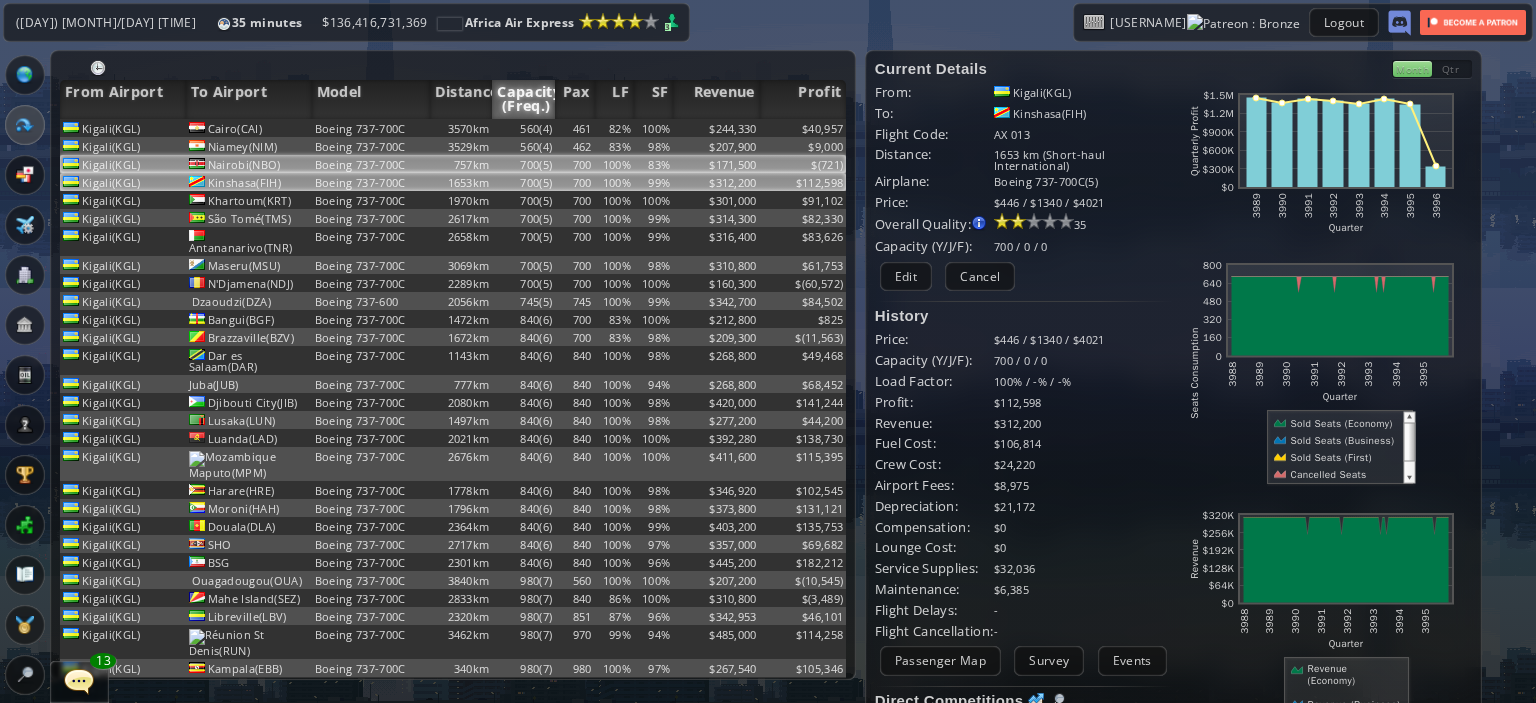 click on "100%" at bounding box center [614, 128] 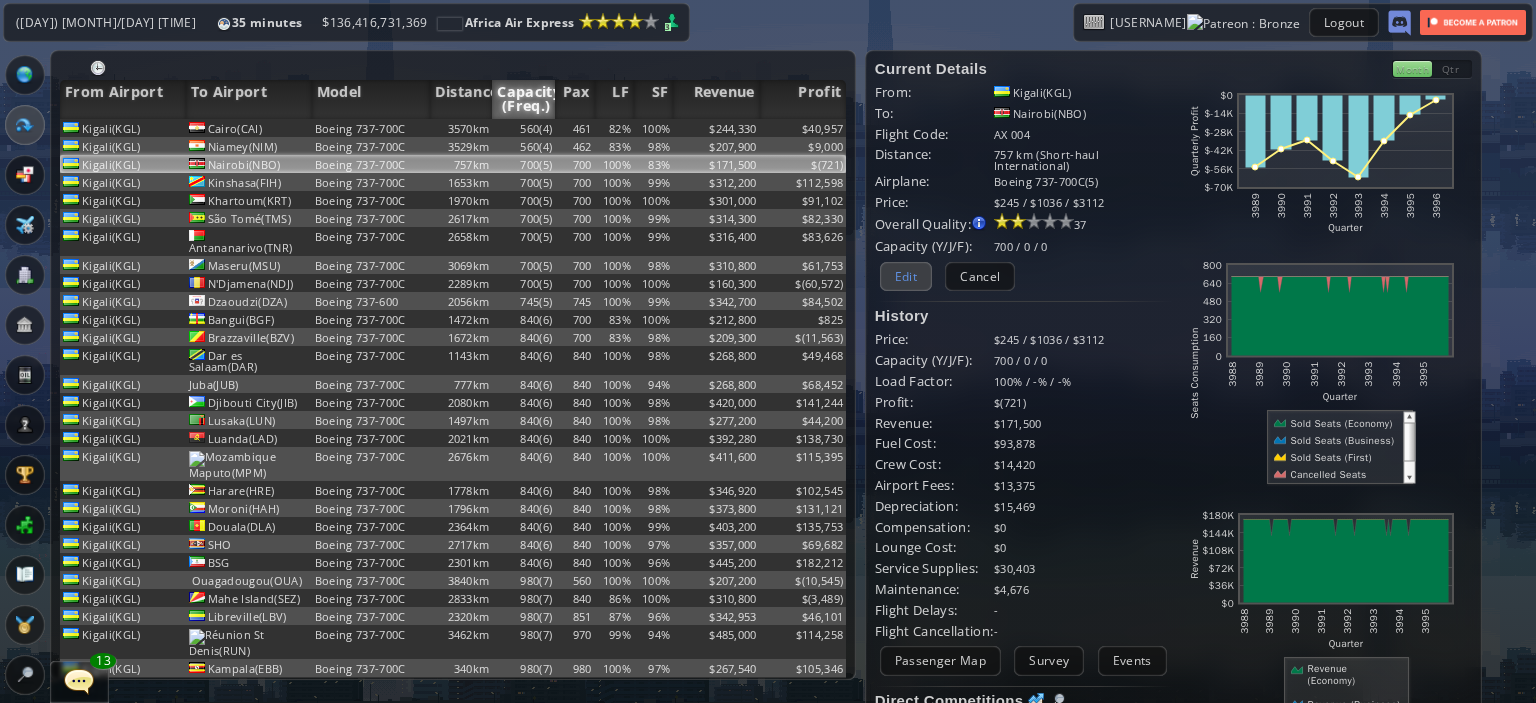 click on "Edit" at bounding box center [906, 276] 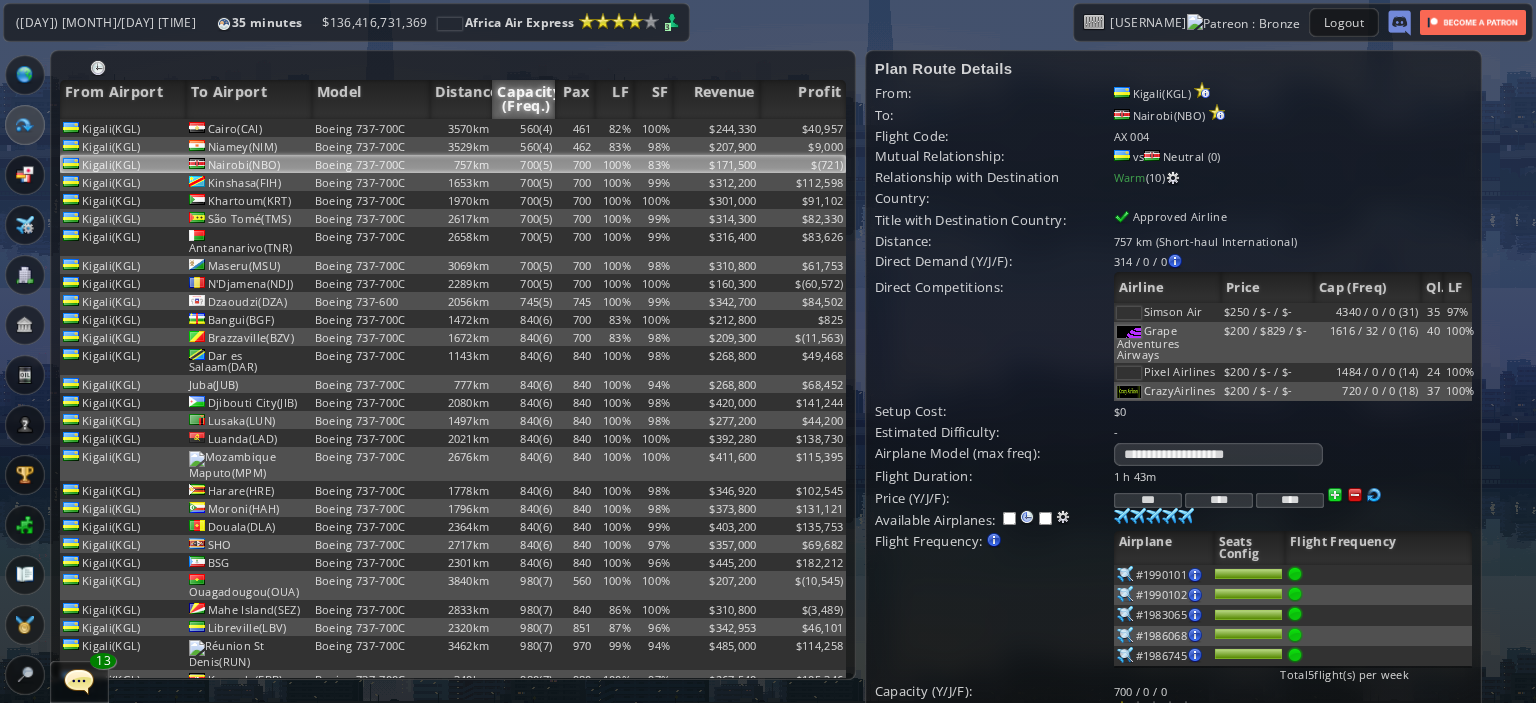 click at bounding box center [1122, 516] 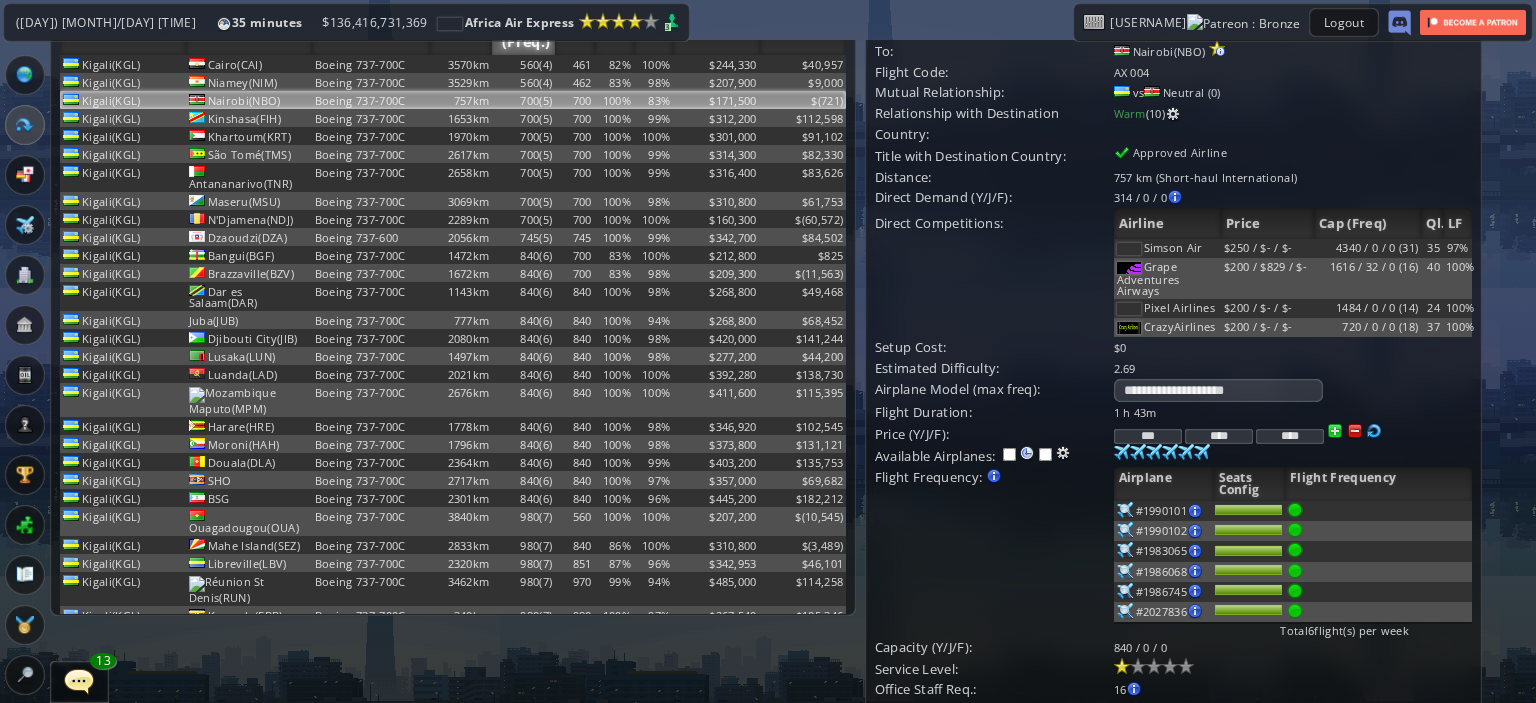 scroll, scrollTop: 143, scrollLeft: 0, axis: vertical 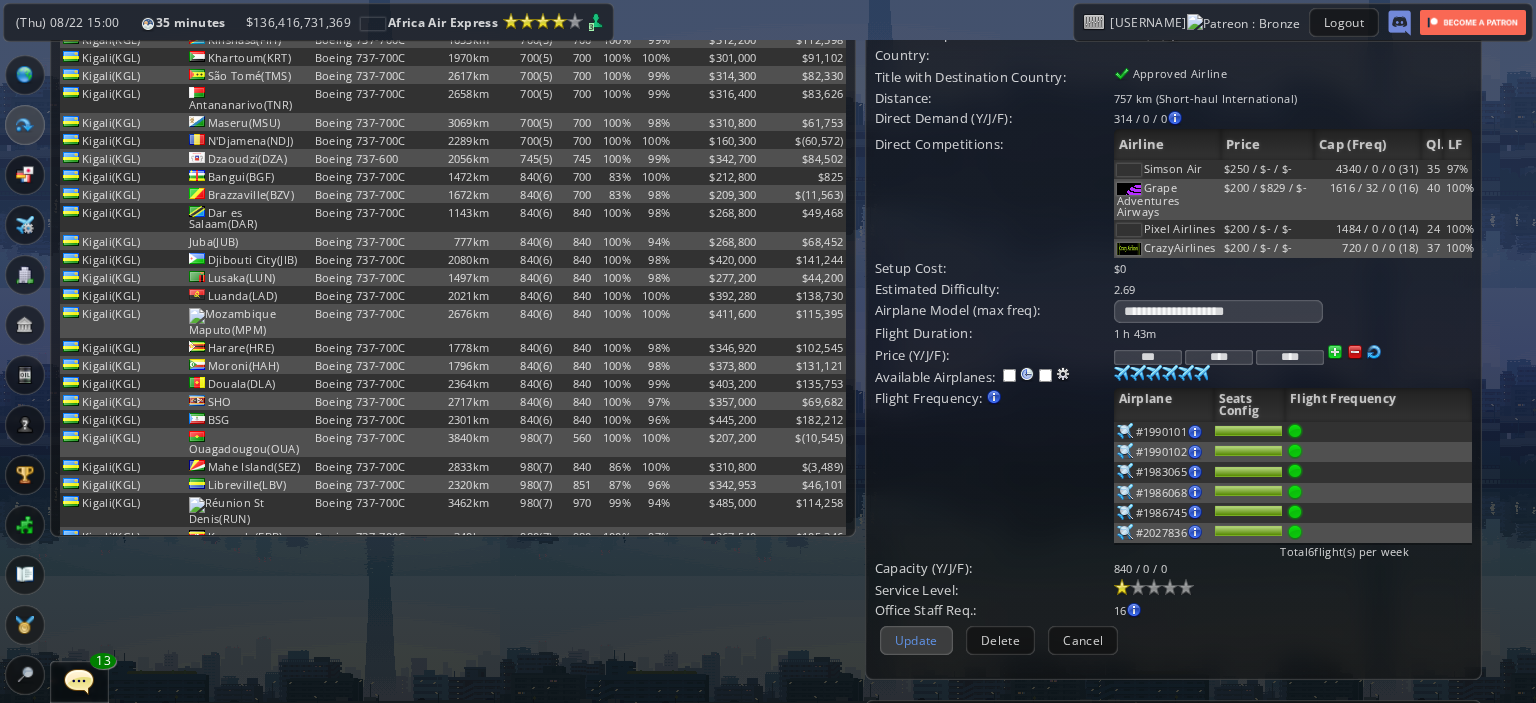 click on "Update" at bounding box center (916, 640) 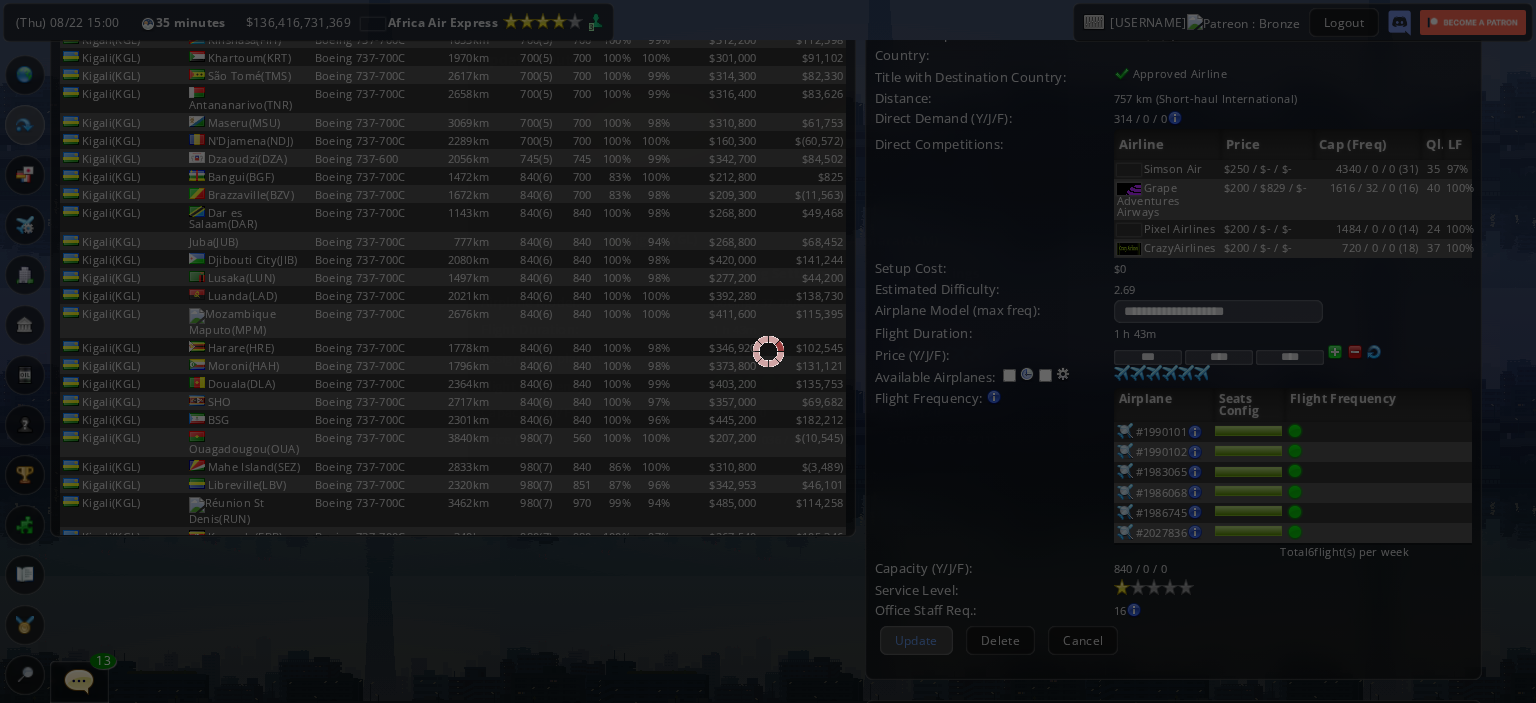 scroll, scrollTop: 186, scrollLeft: 0, axis: vertical 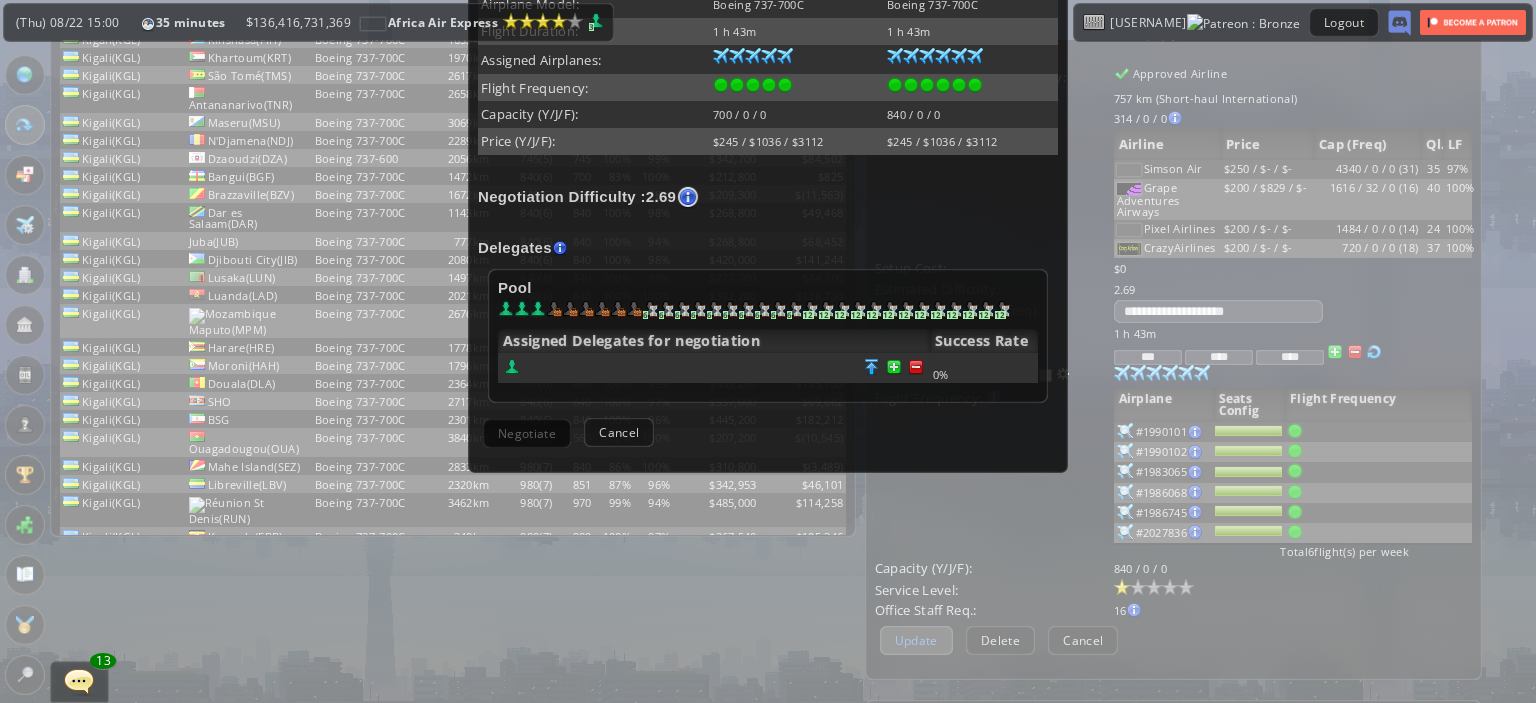 click at bounding box center (916, 367) 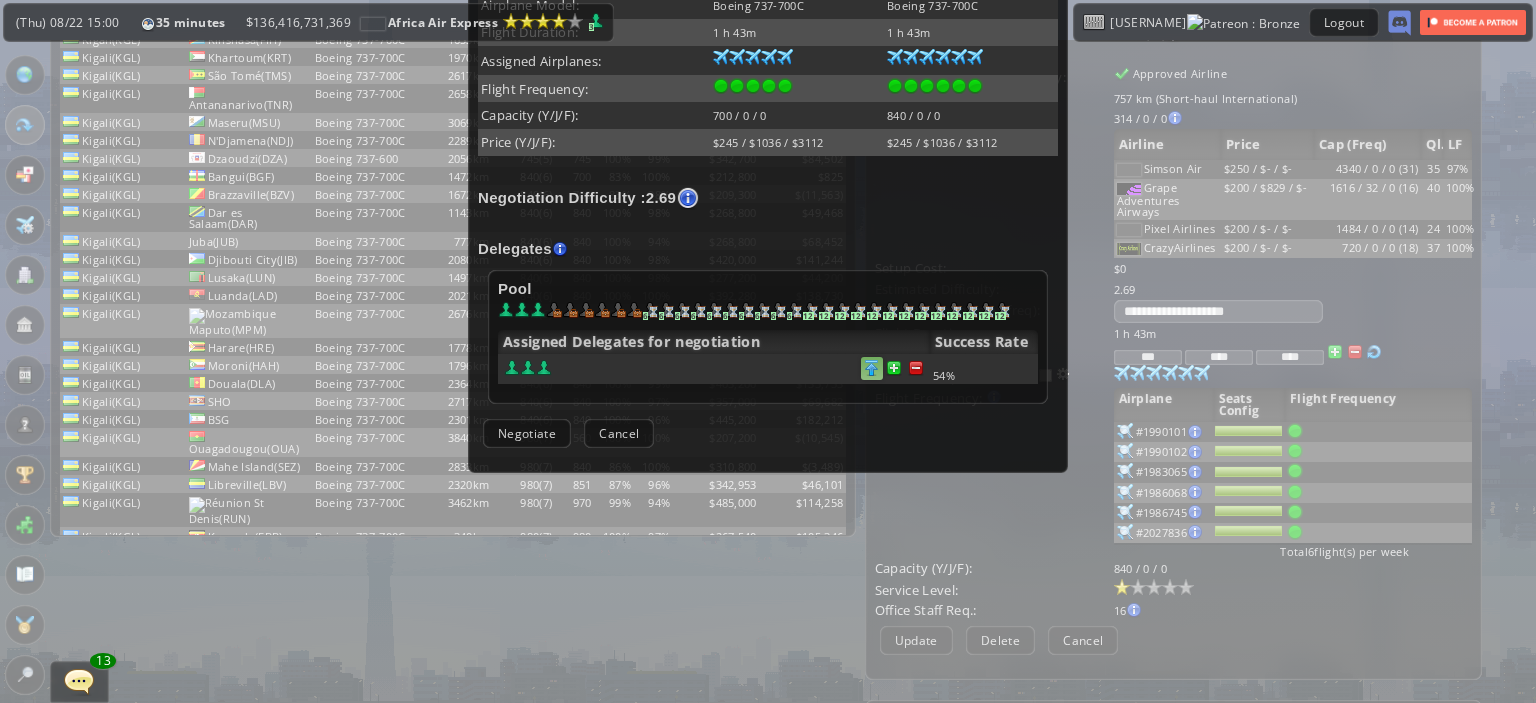 scroll, scrollTop: 488, scrollLeft: 0, axis: vertical 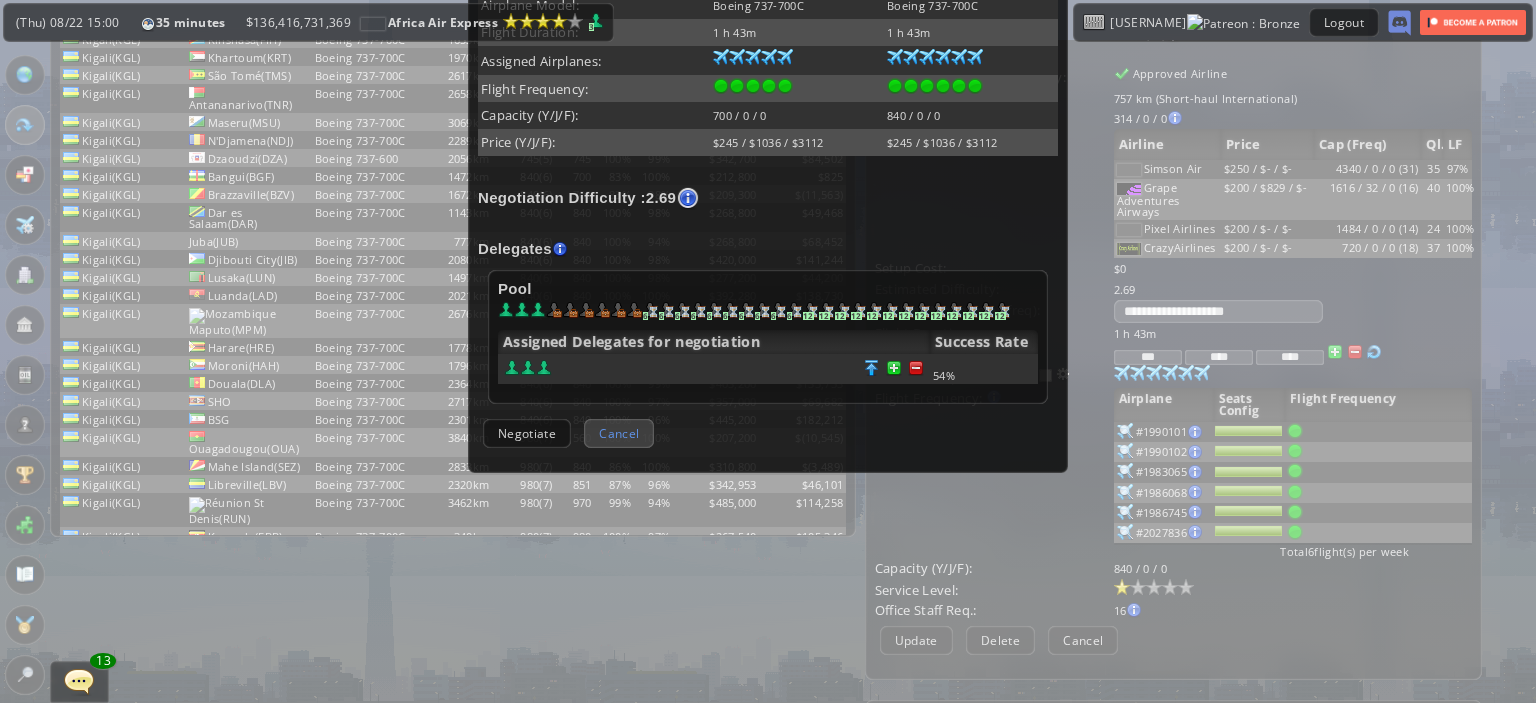 click on "Cancel" at bounding box center (619, 433) 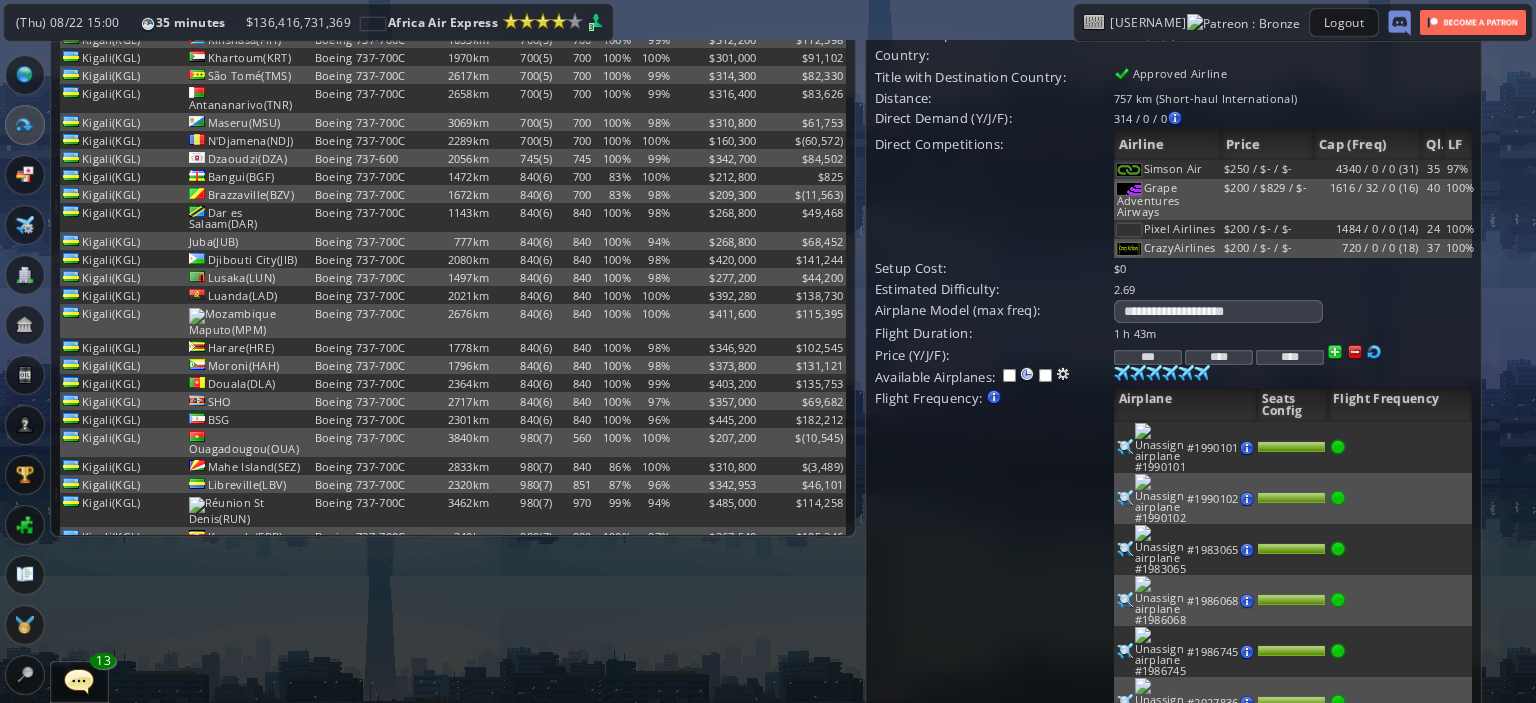 click at bounding box center (1122, 373) 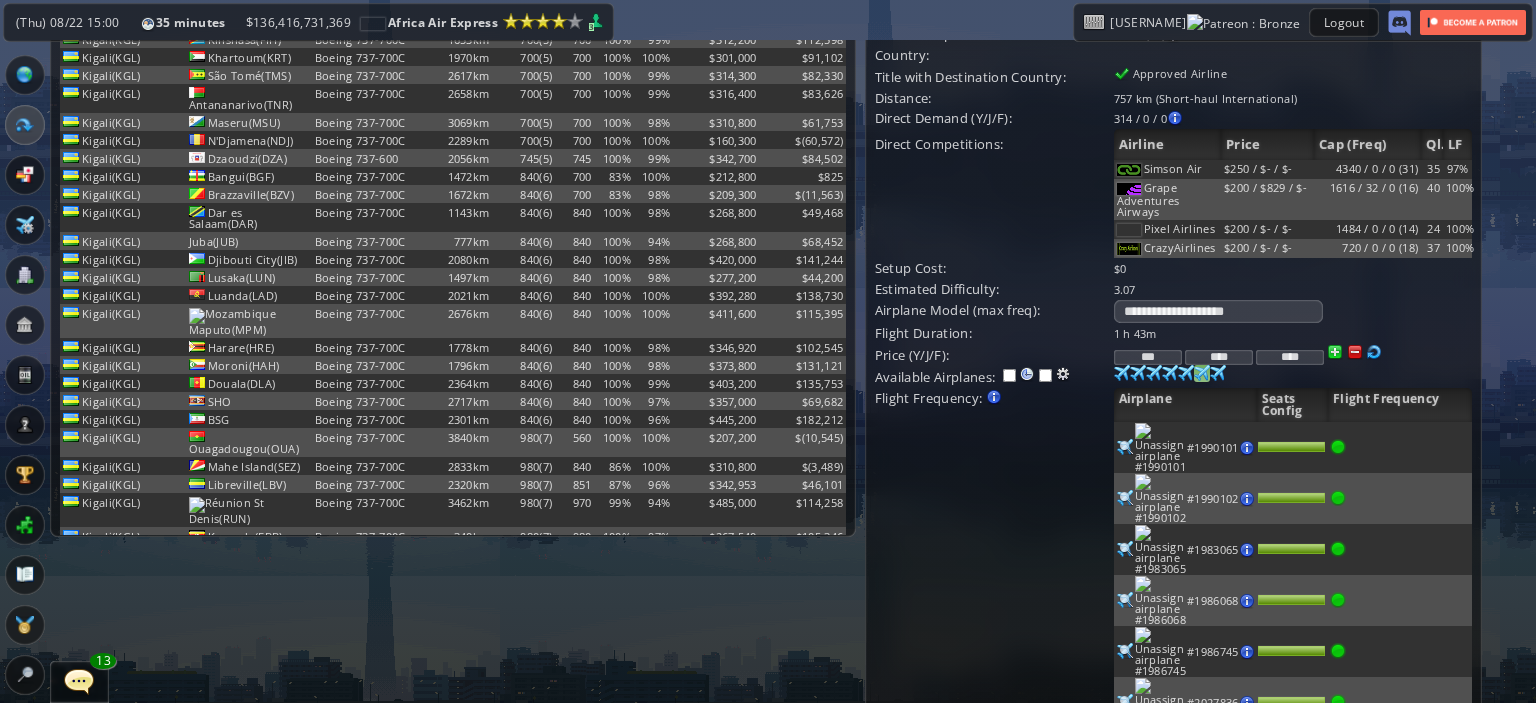 click on "Update" at bounding box center [916, 846] 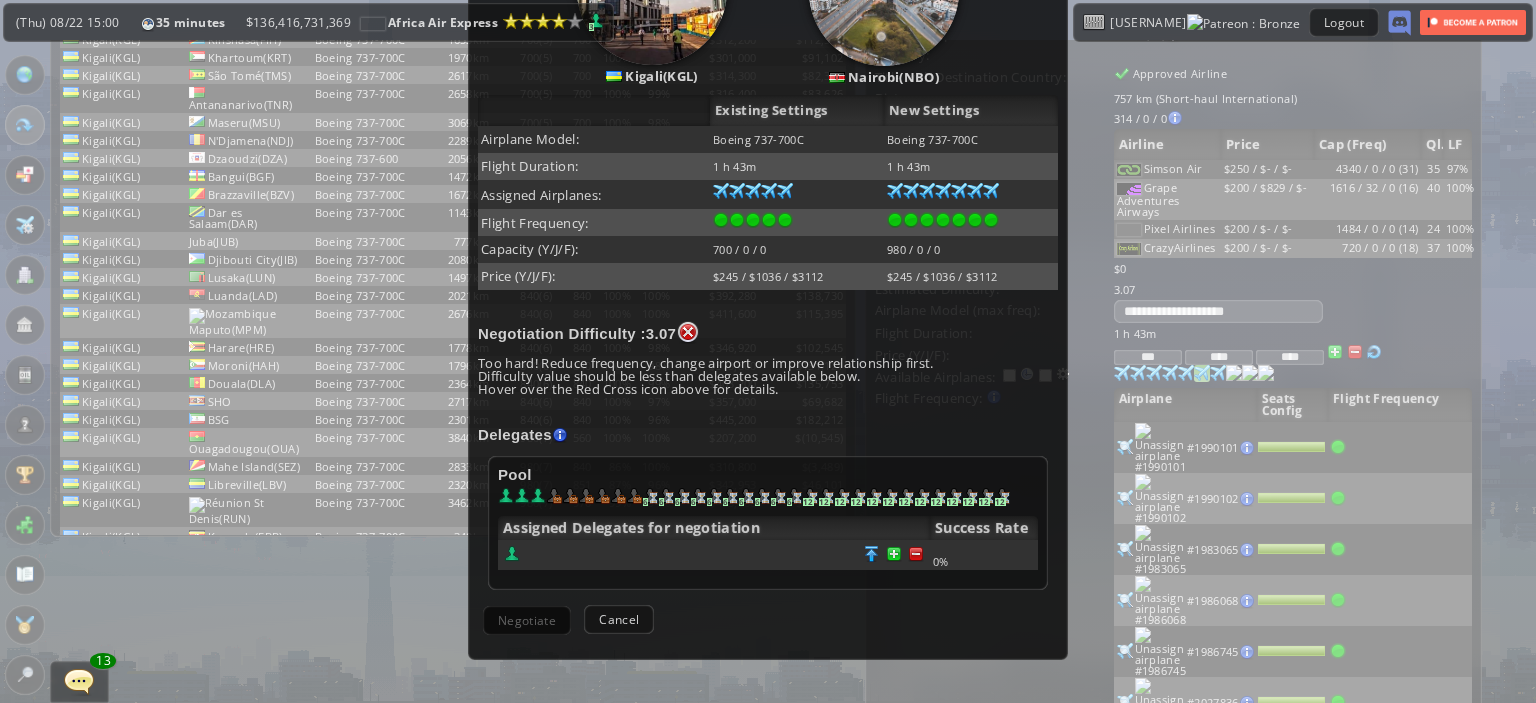 scroll, scrollTop: 543, scrollLeft: 0, axis: vertical 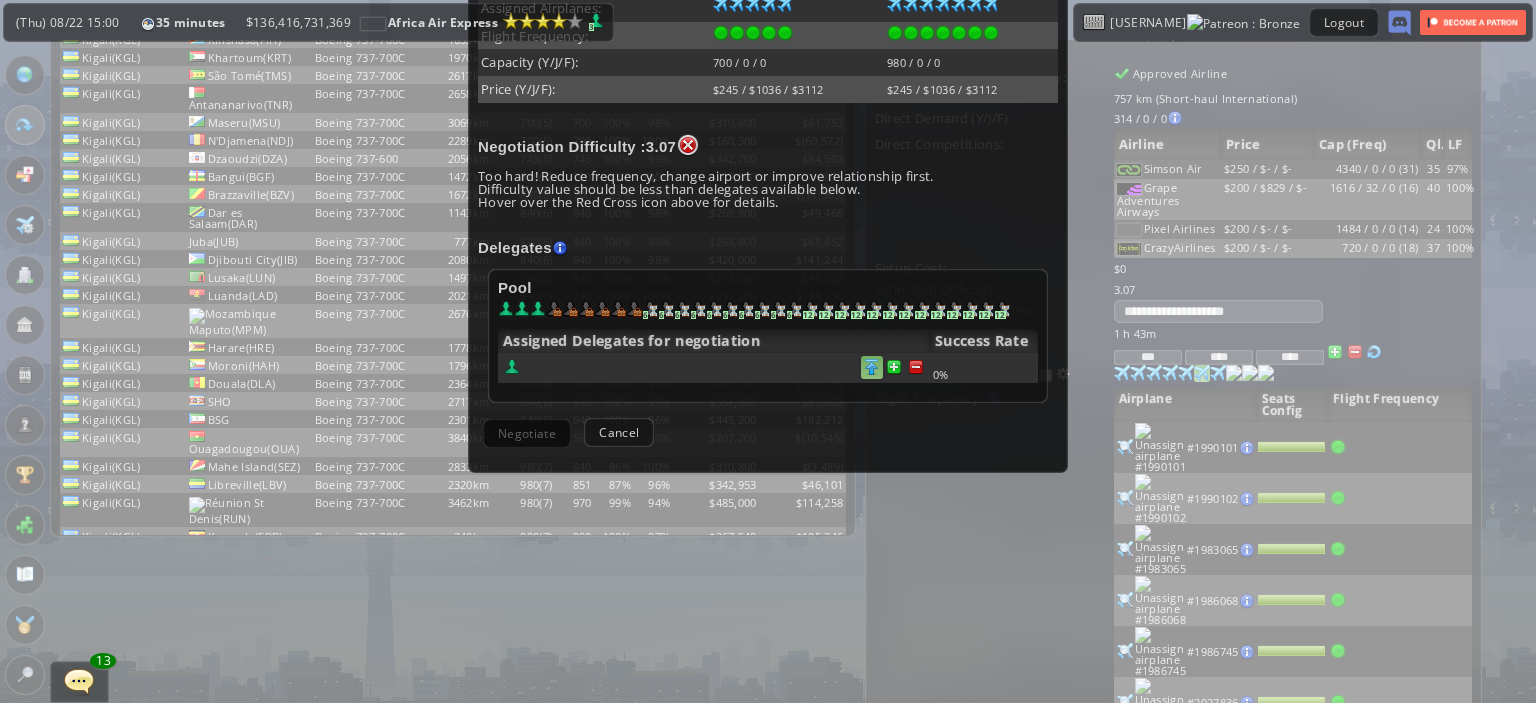 click at bounding box center [916, 367] 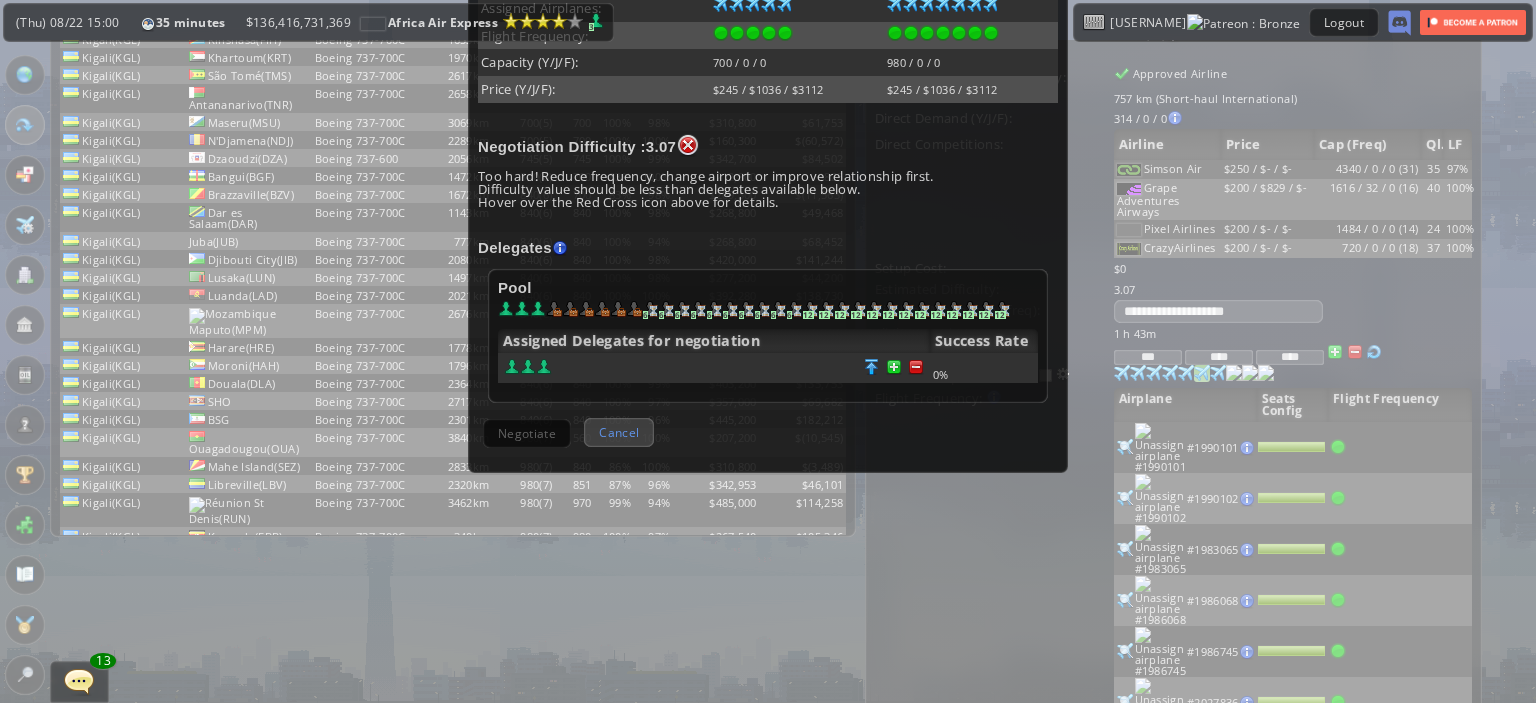 click on "Cancel" at bounding box center [619, 432] 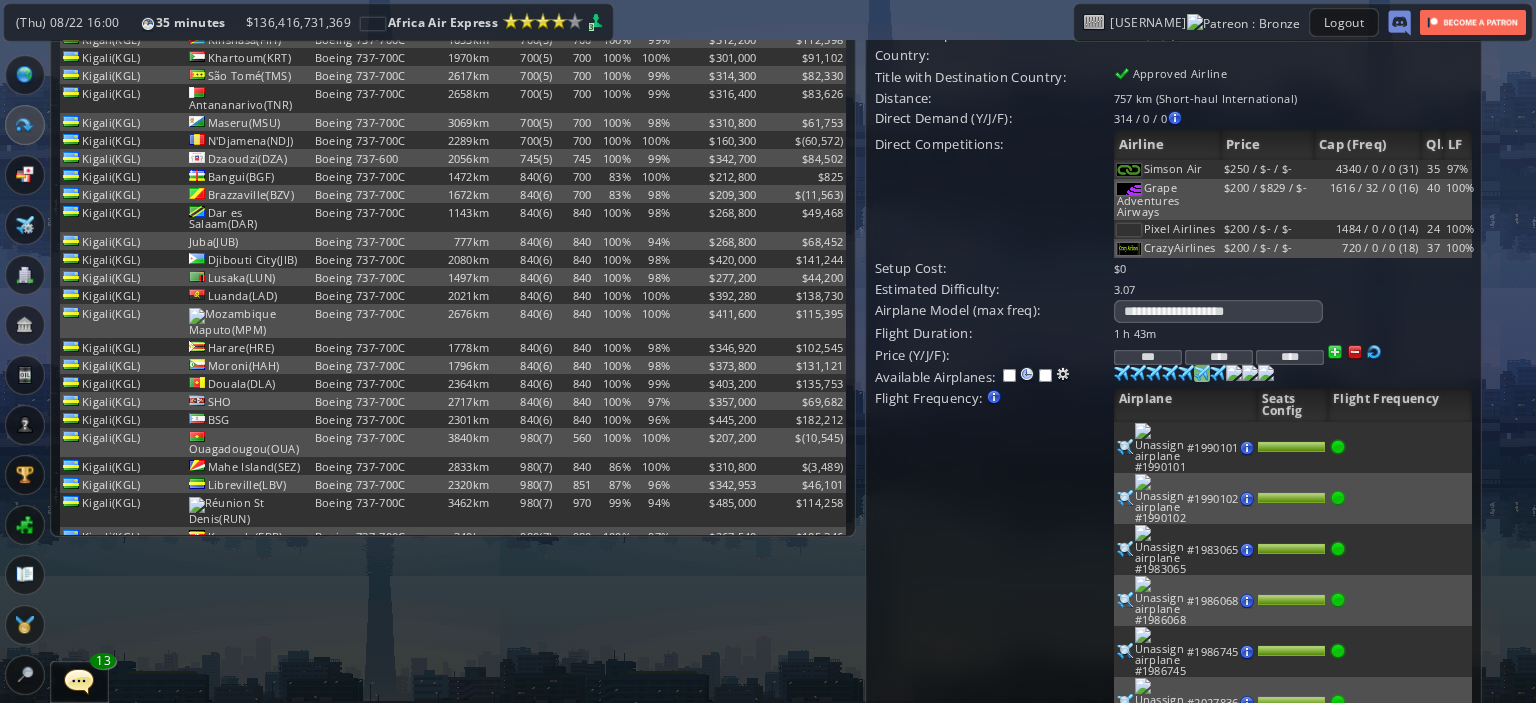 click at bounding box center [1125, 447] 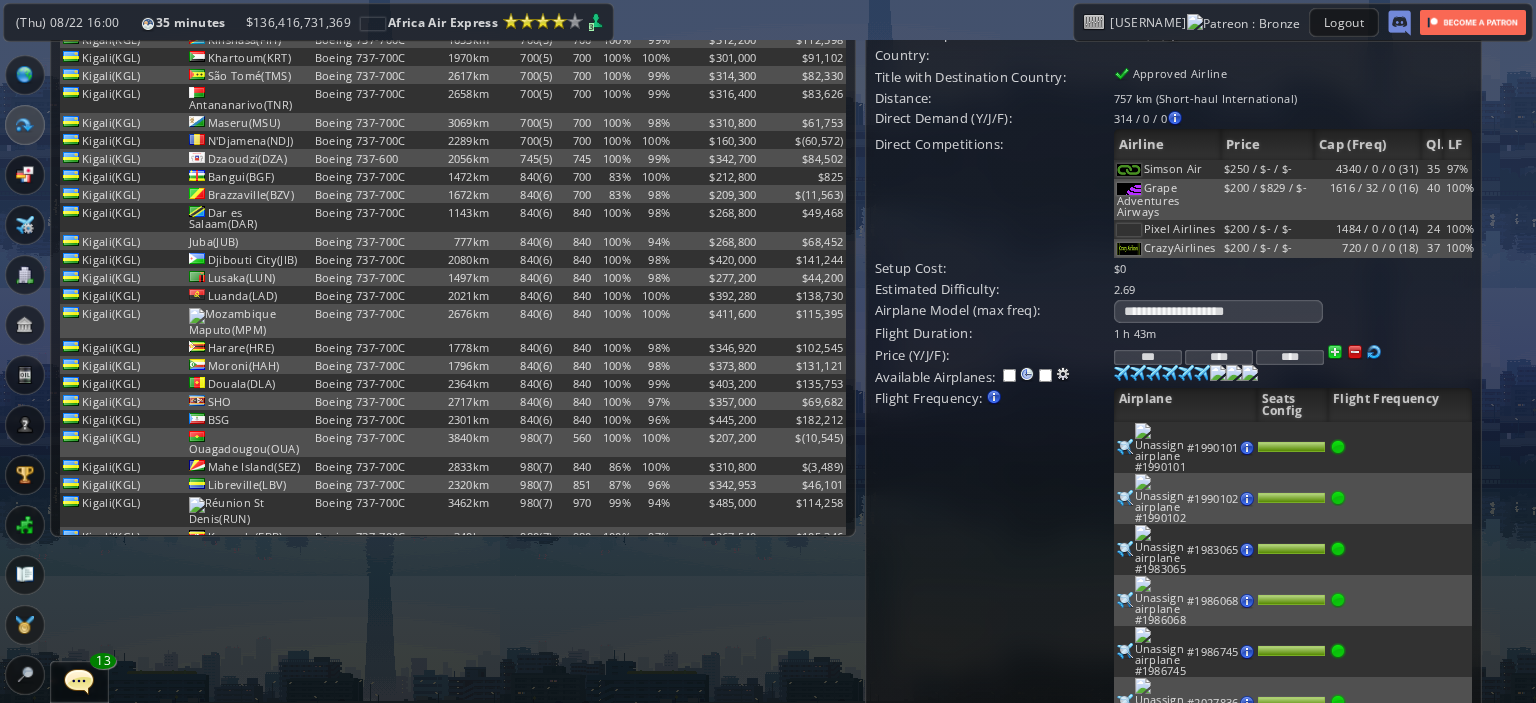 click on "Update" at bounding box center [916, 826] 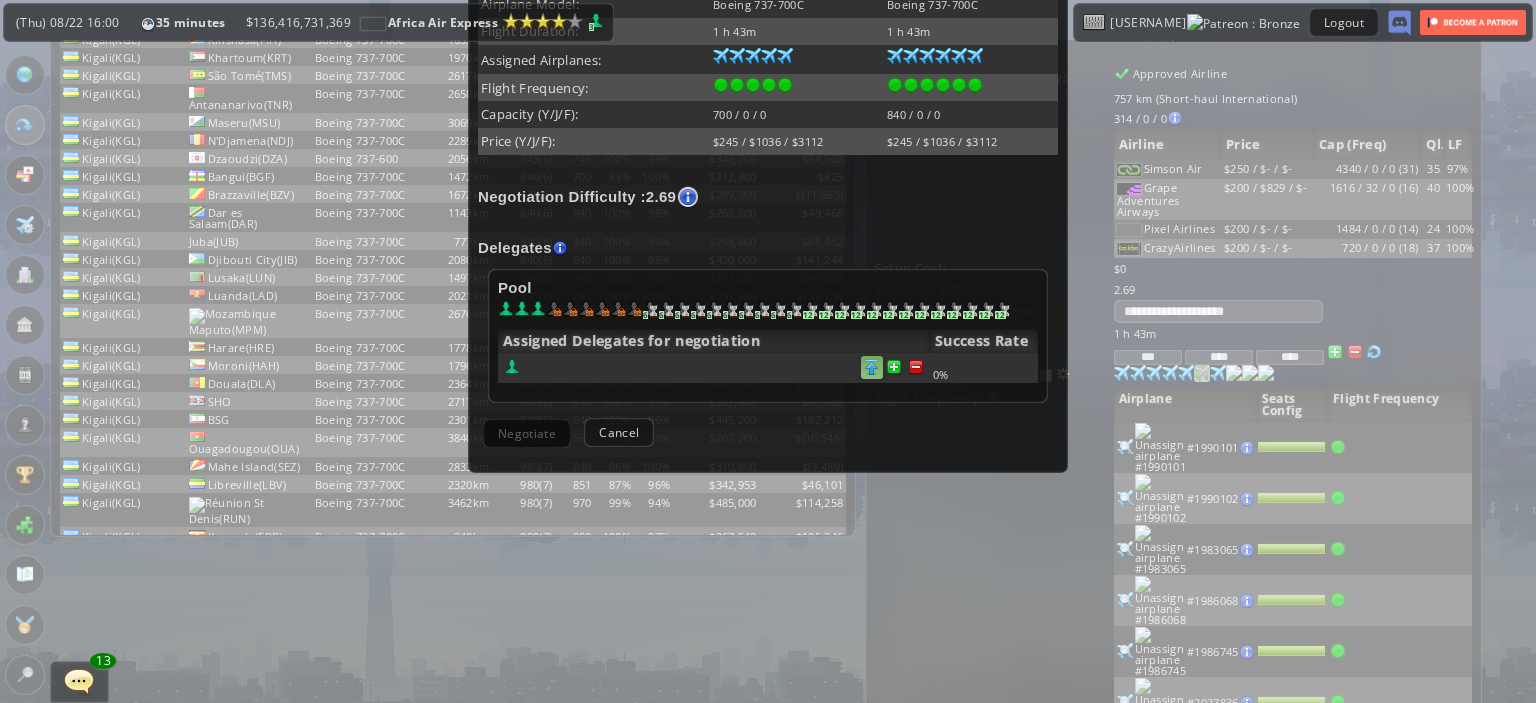 click at bounding box center (916, 367) 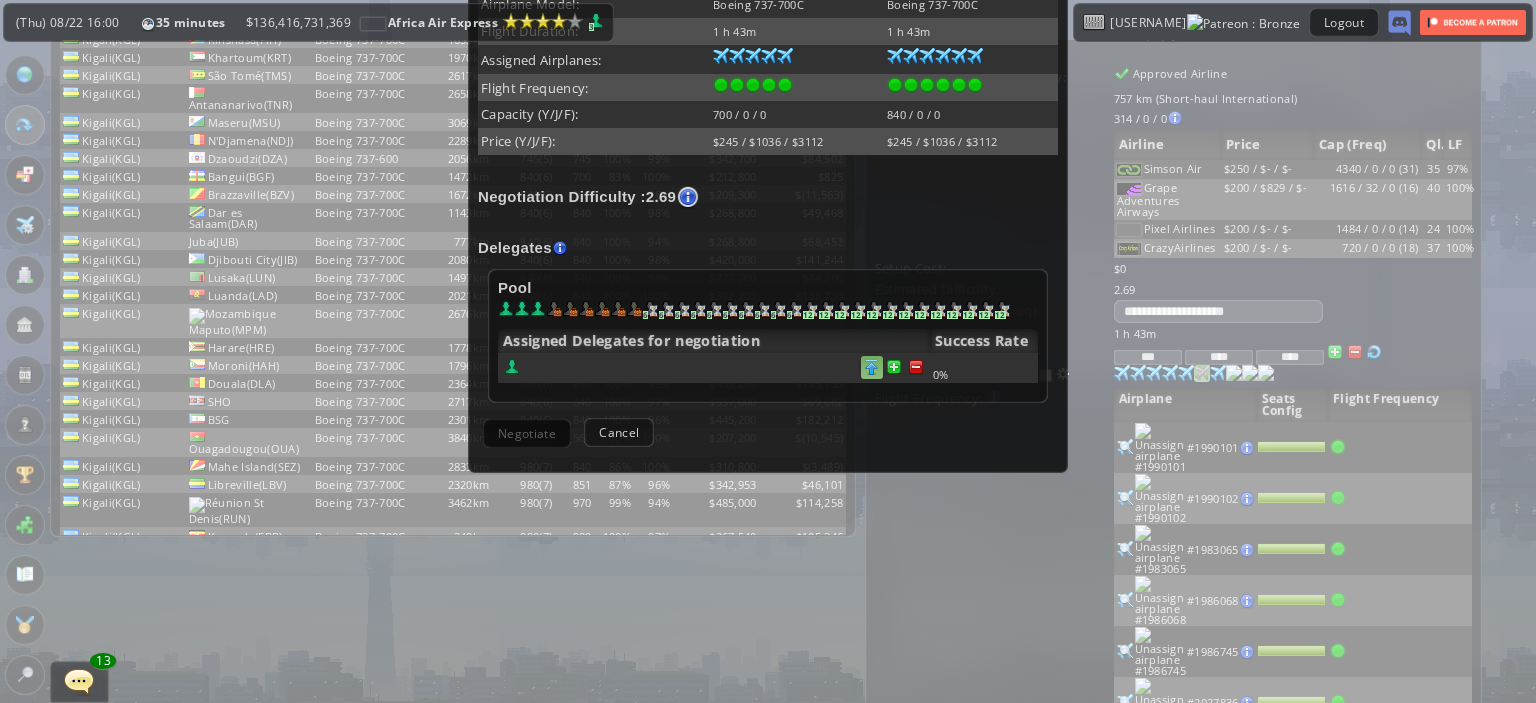 scroll, scrollTop: 488, scrollLeft: 0, axis: vertical 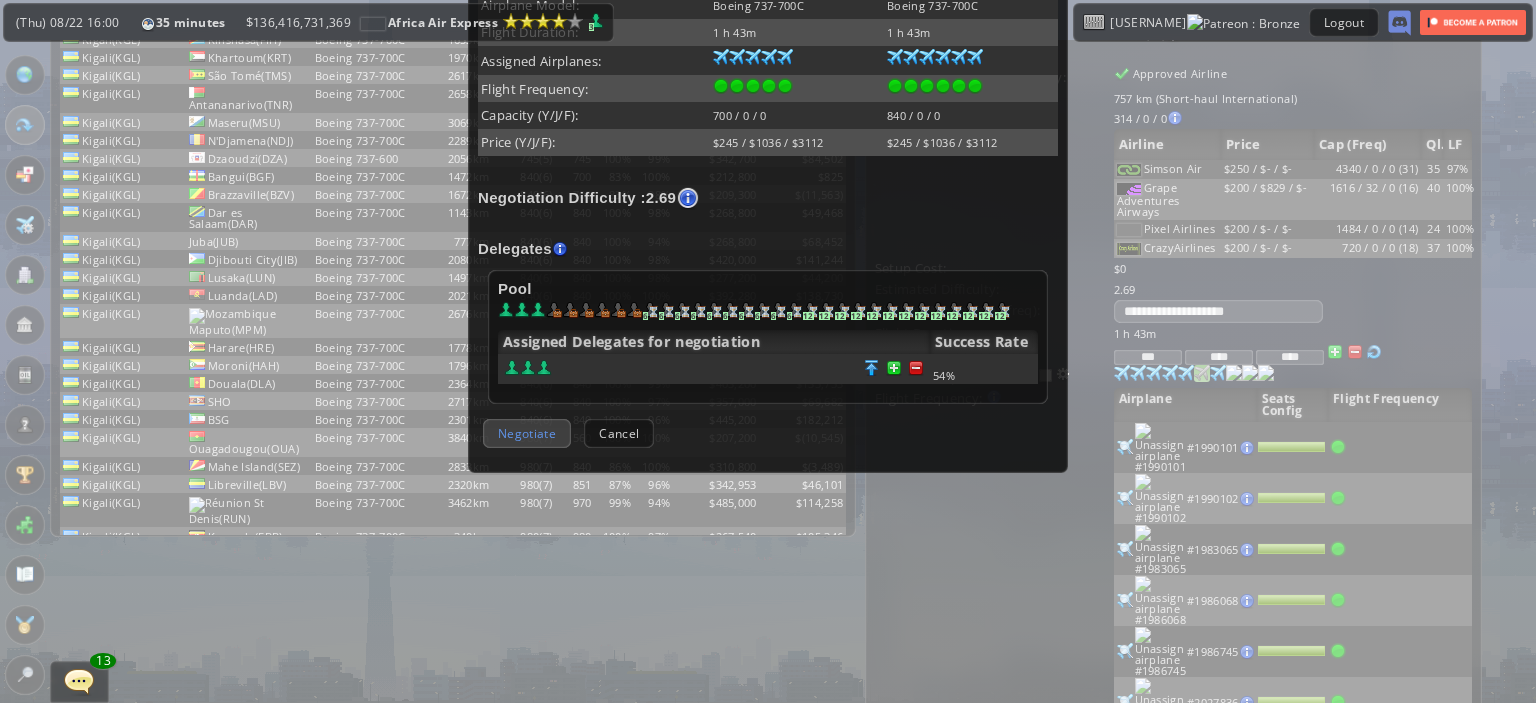 click on "Negotiate" at bounding box center [527, 433] 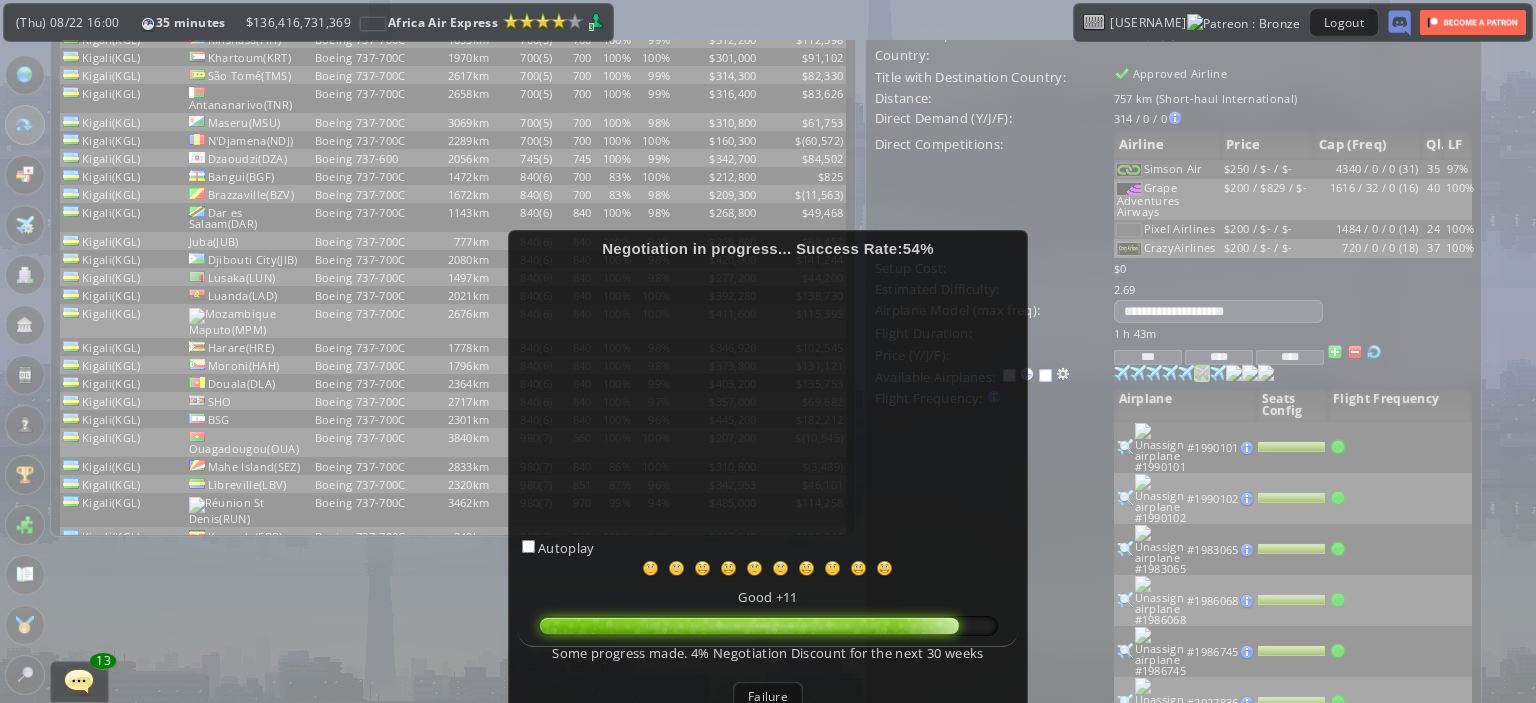 scroll, scrollTop: 116, scrollLeft: 0, axis: vertical 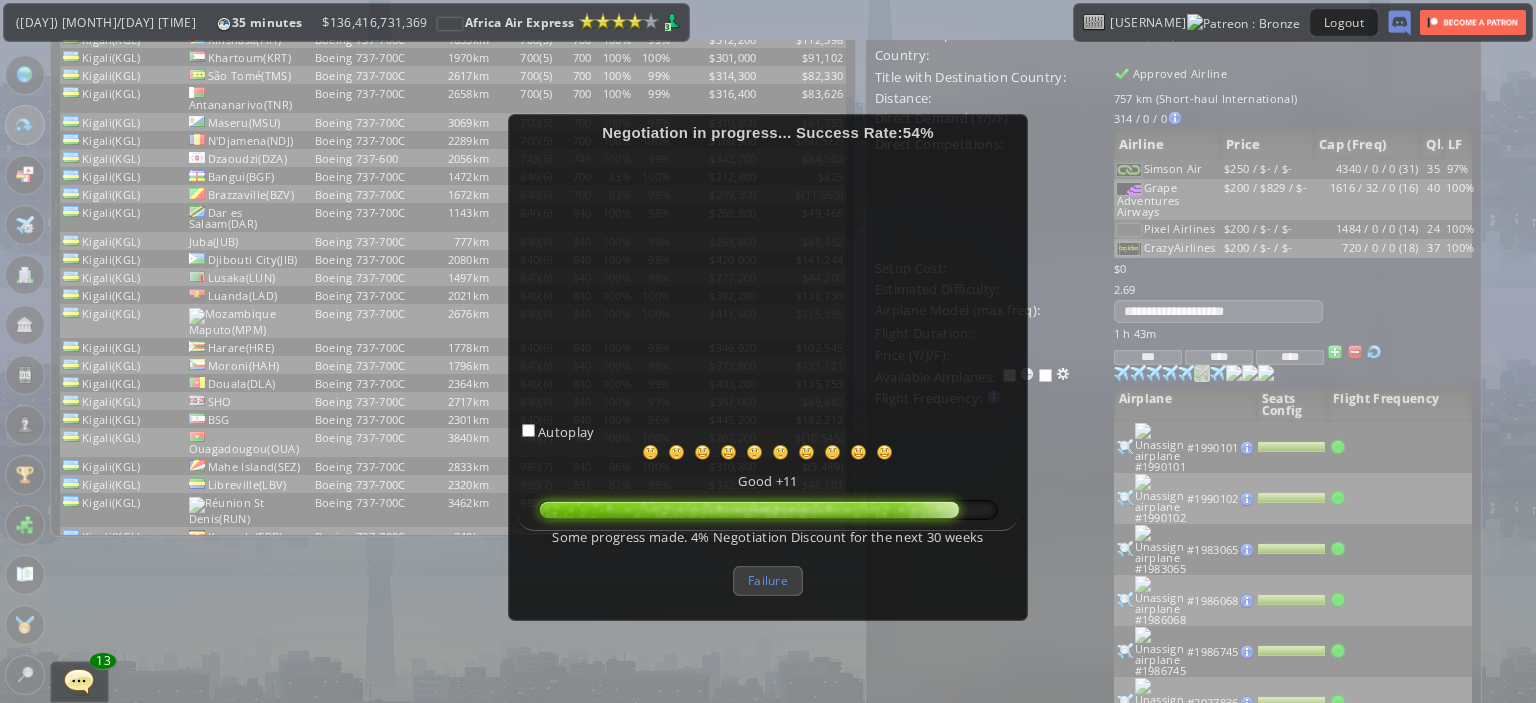 click on "Failure" at bounding box center [768, 580] 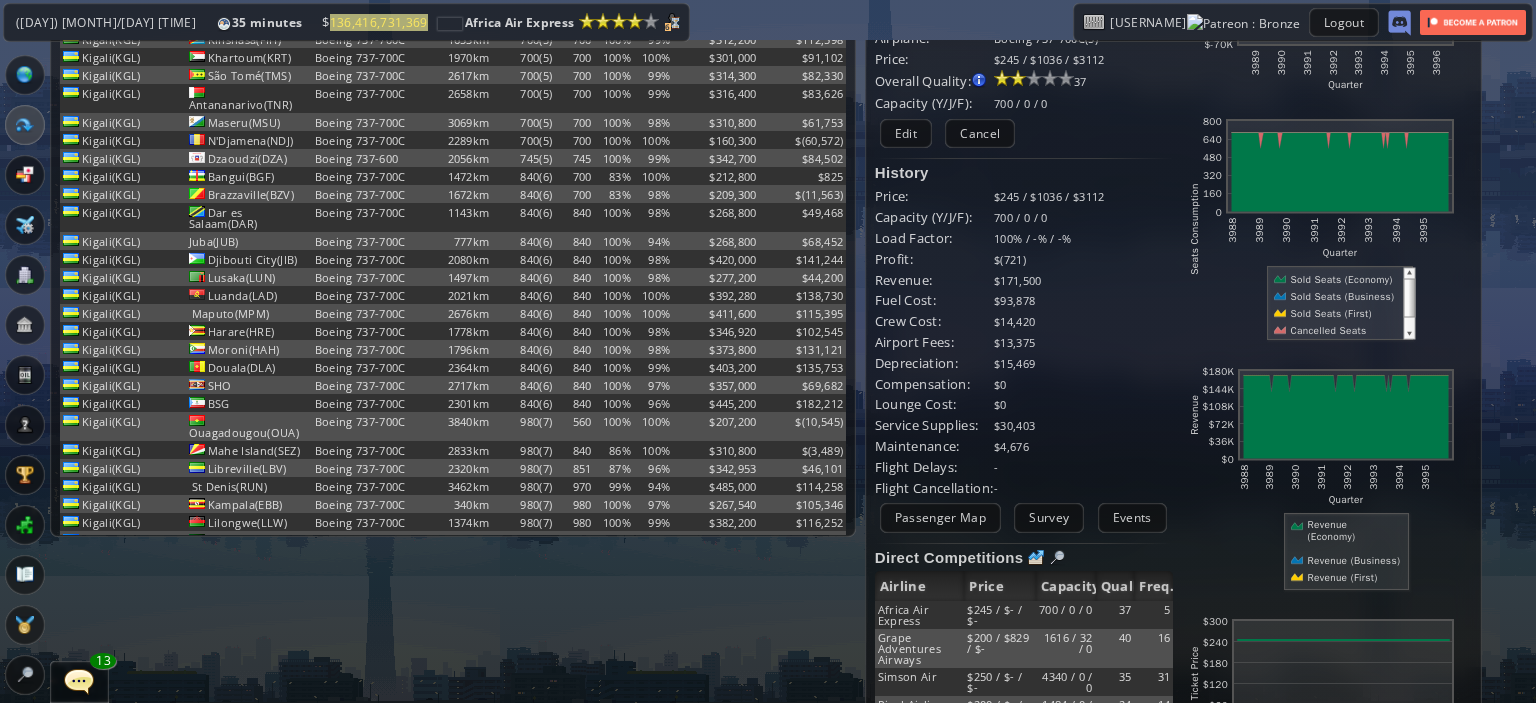 click at bounding box center [25, 625] 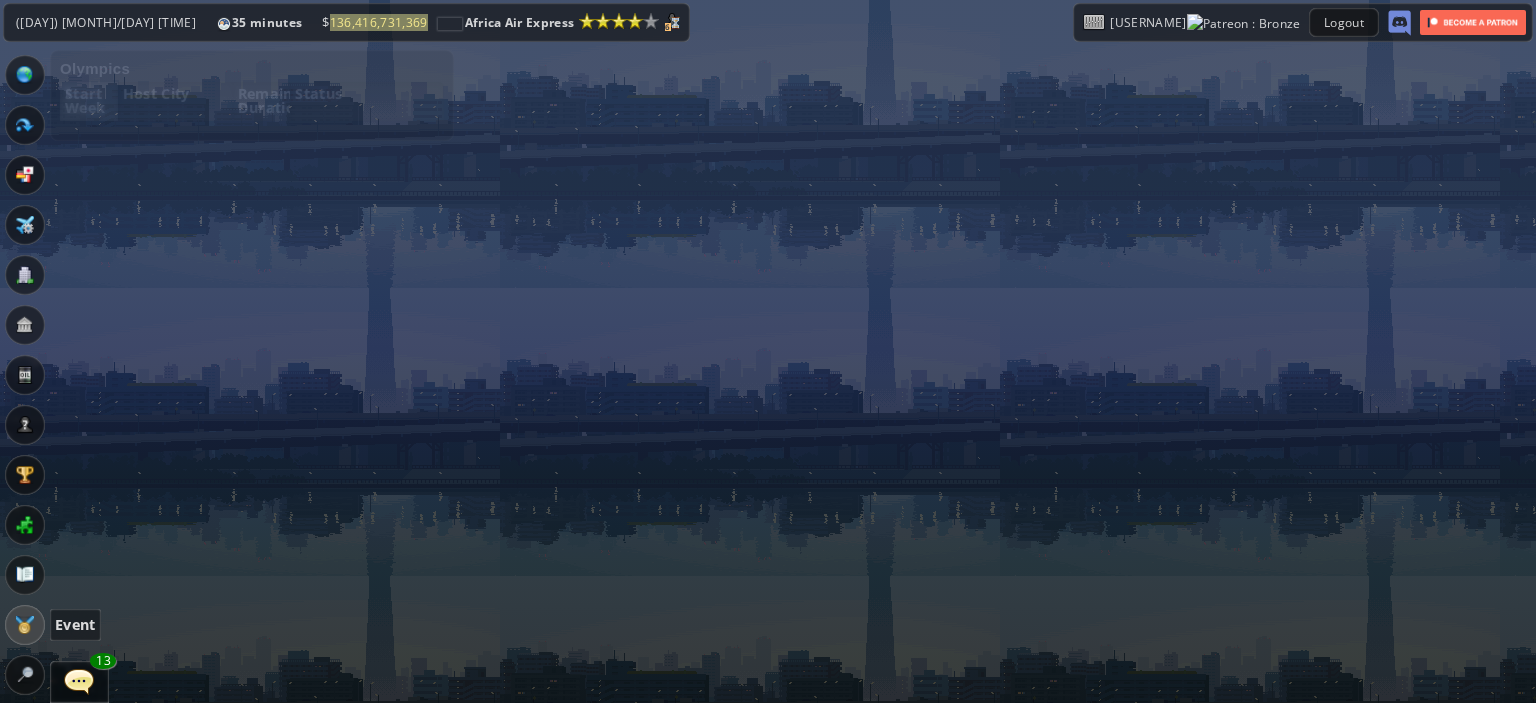 scroll, scrollTop: 0, scrollLeft: 0, axis: both 